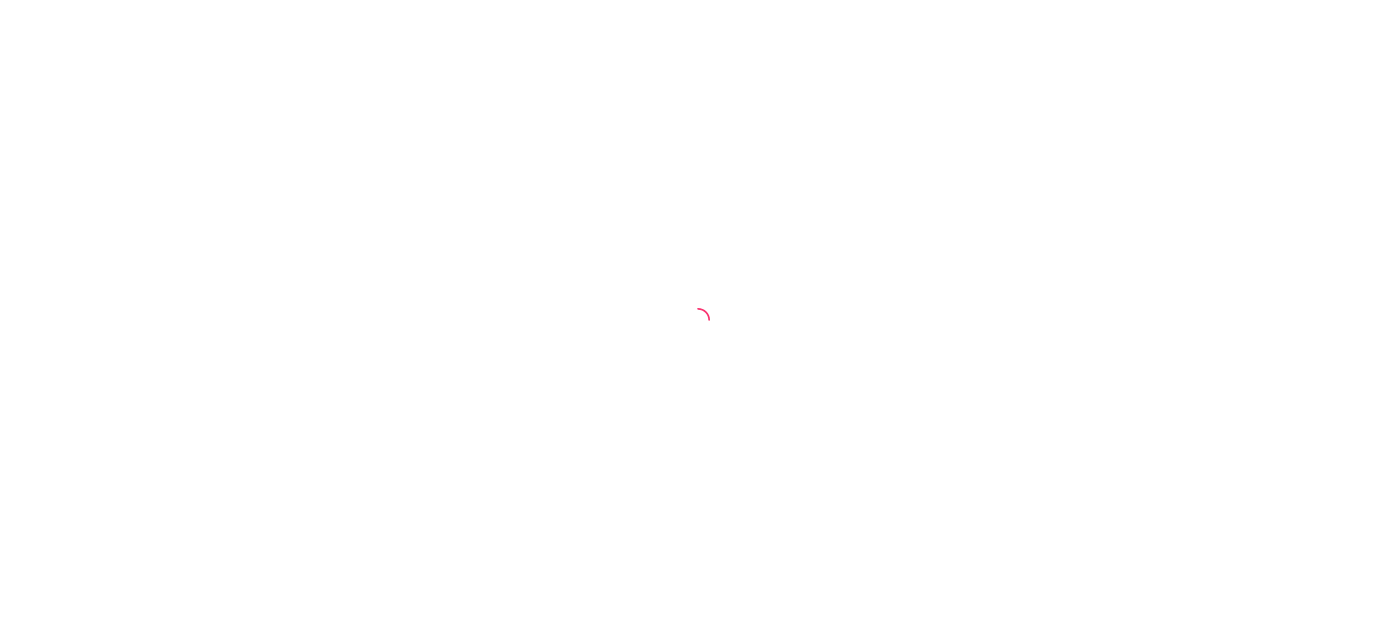 scroll, scrollTop: 0, scrollLeft: 0, axis: both 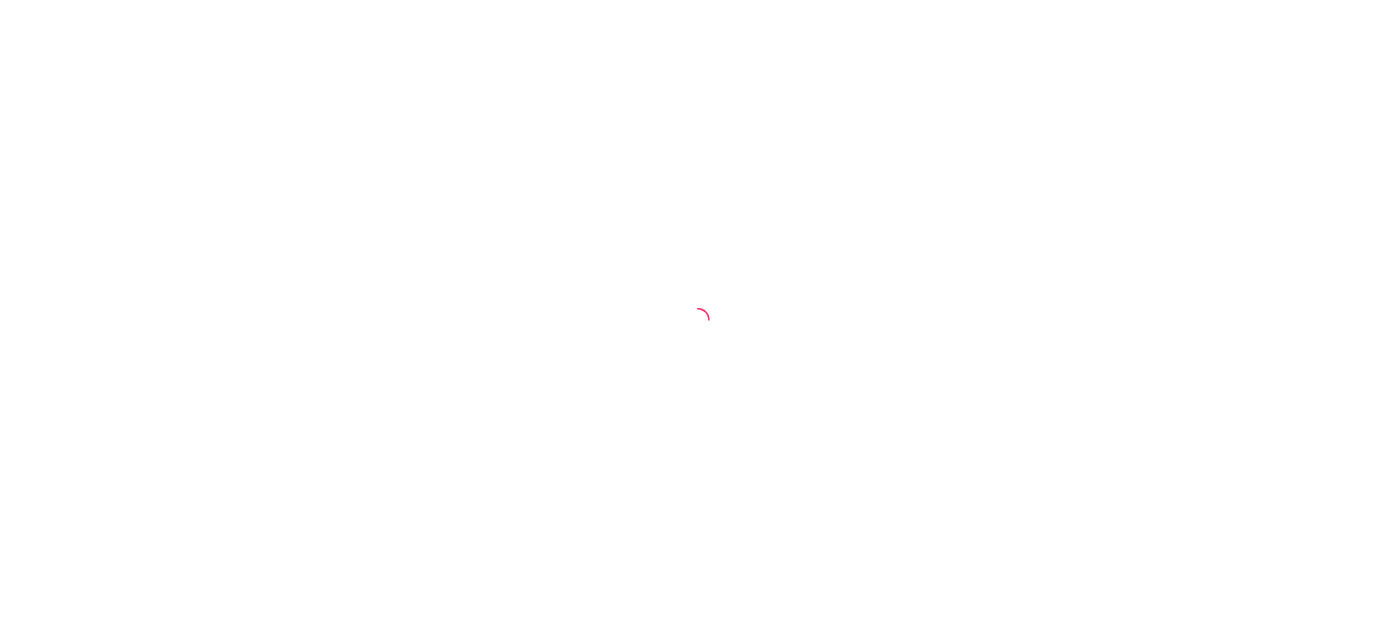 select on "30" 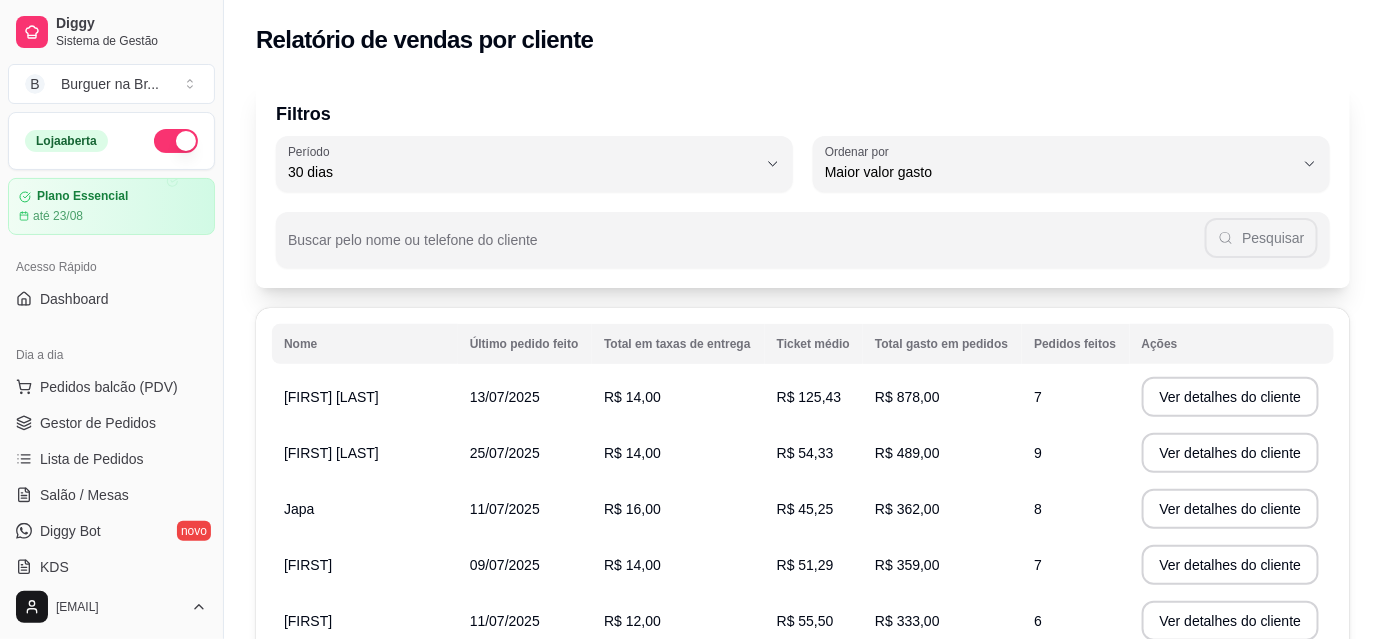 click on "Buscar pelo nome ou telefone do cliente" at bounding box center [746, 248] 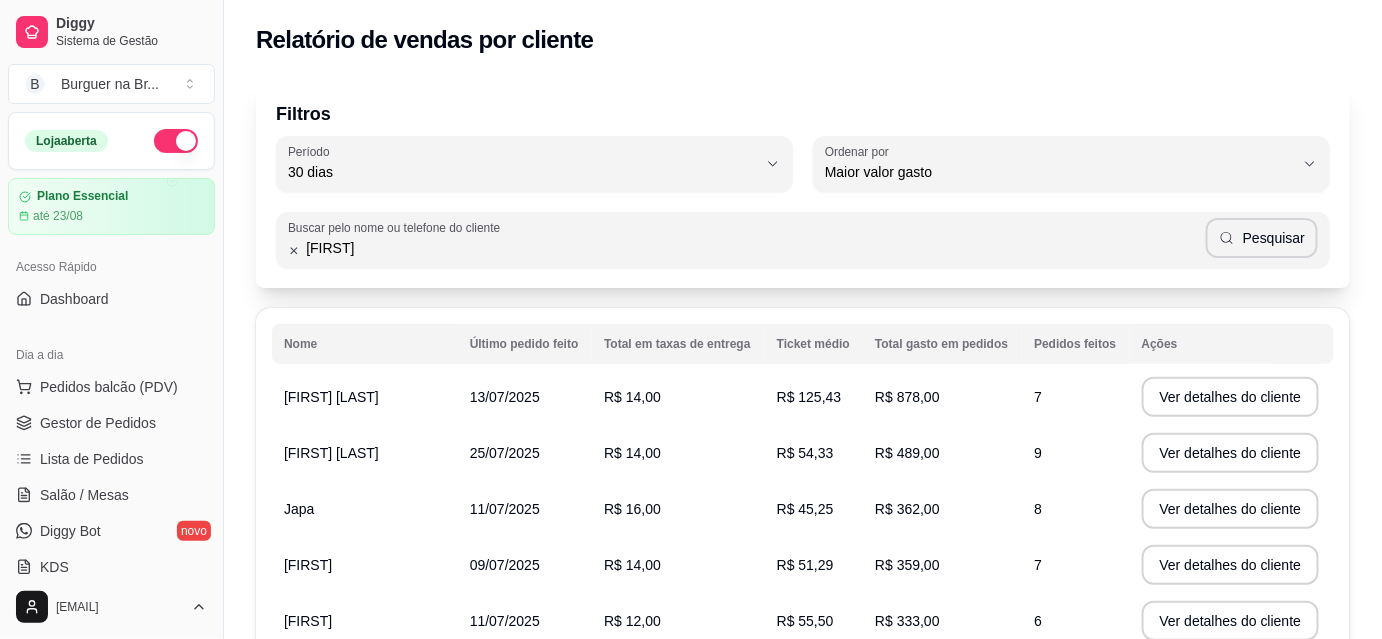 type on "[FIRST]" 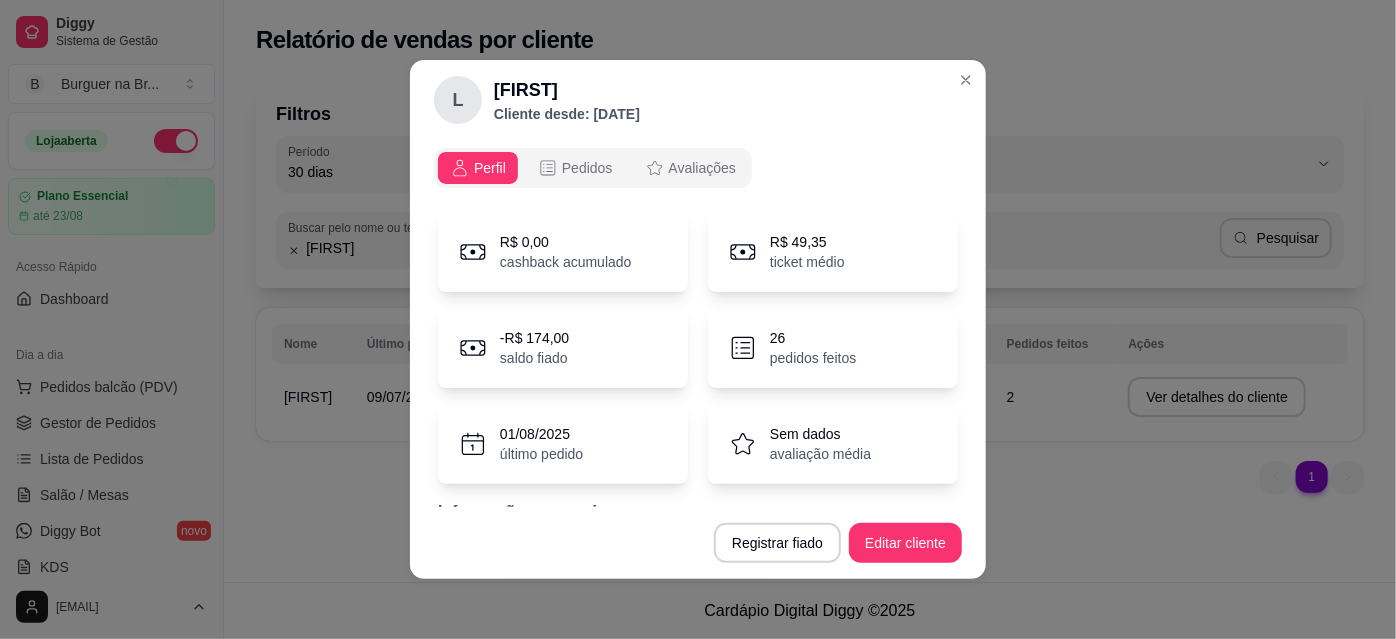 click on "[FIRST]" at bounding box center [567, 90] 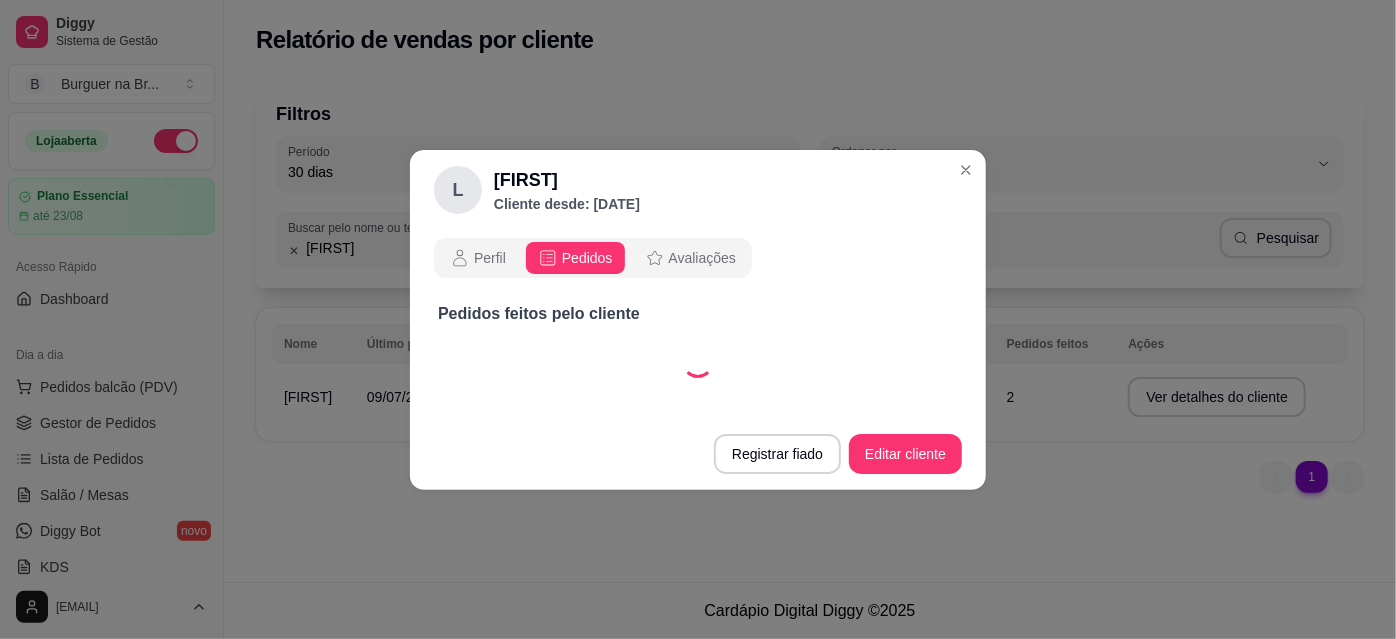 select on "30" 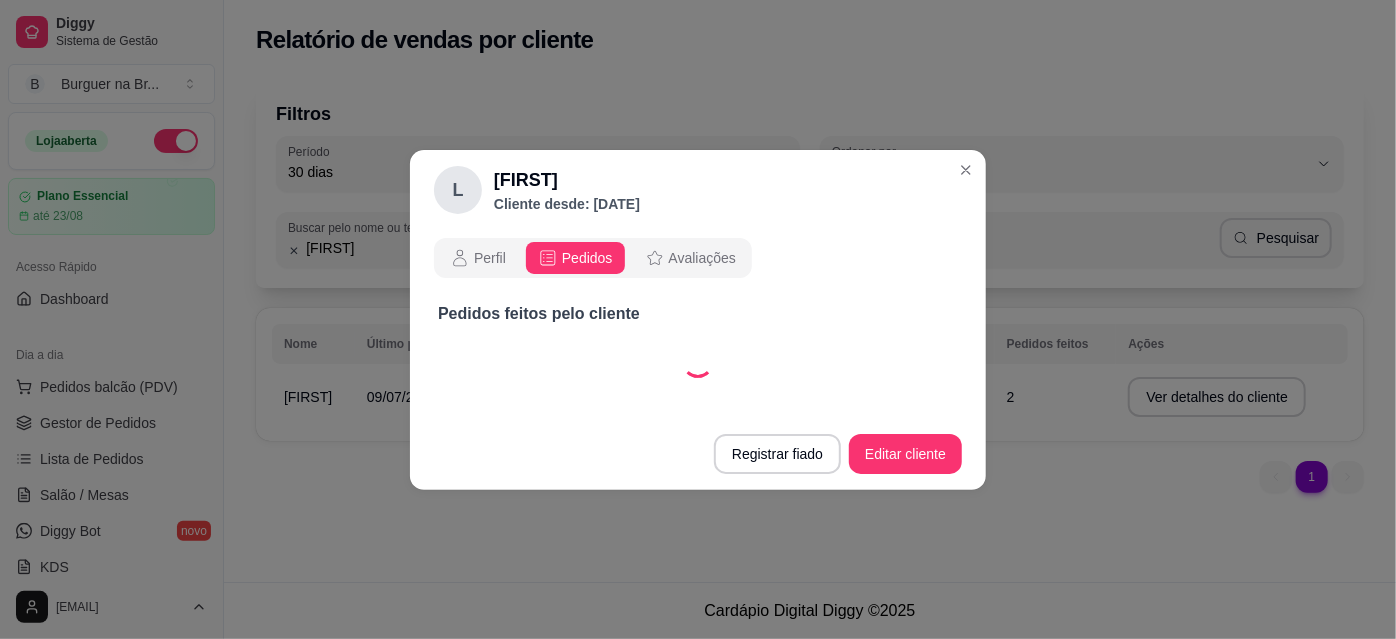 select on "ALL" 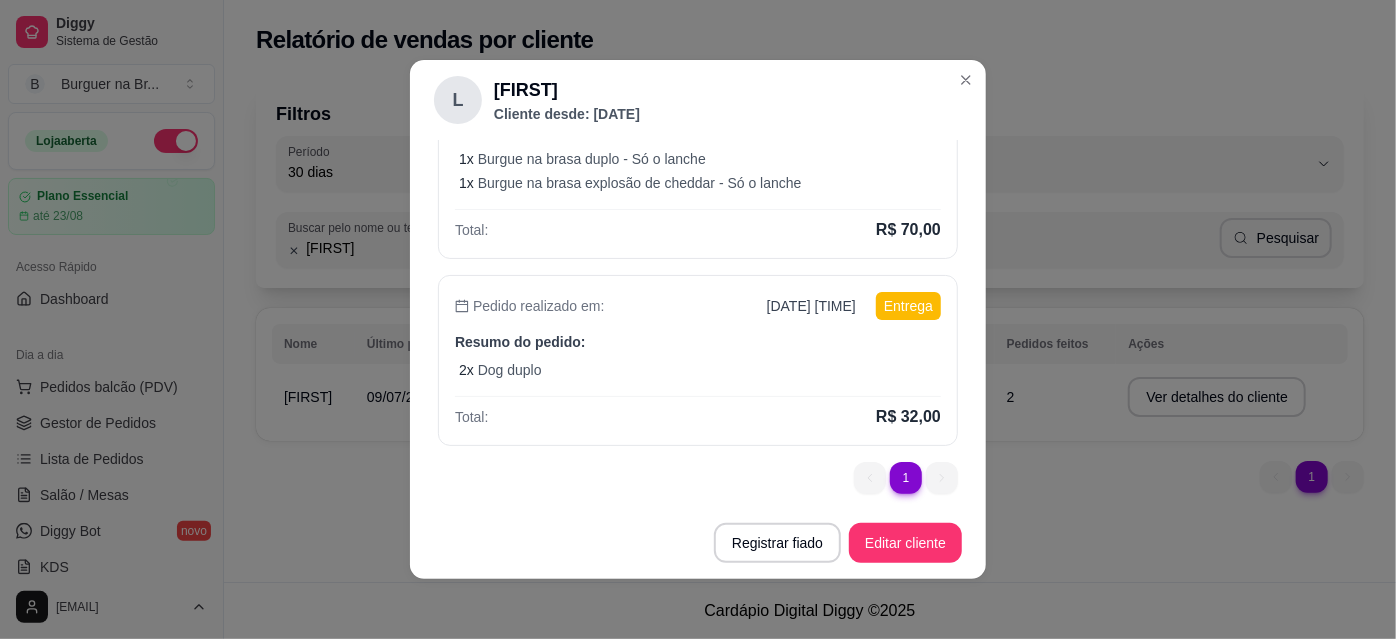 scroll, scrollTop: 264, scrollLeft: 0, axis: vertical 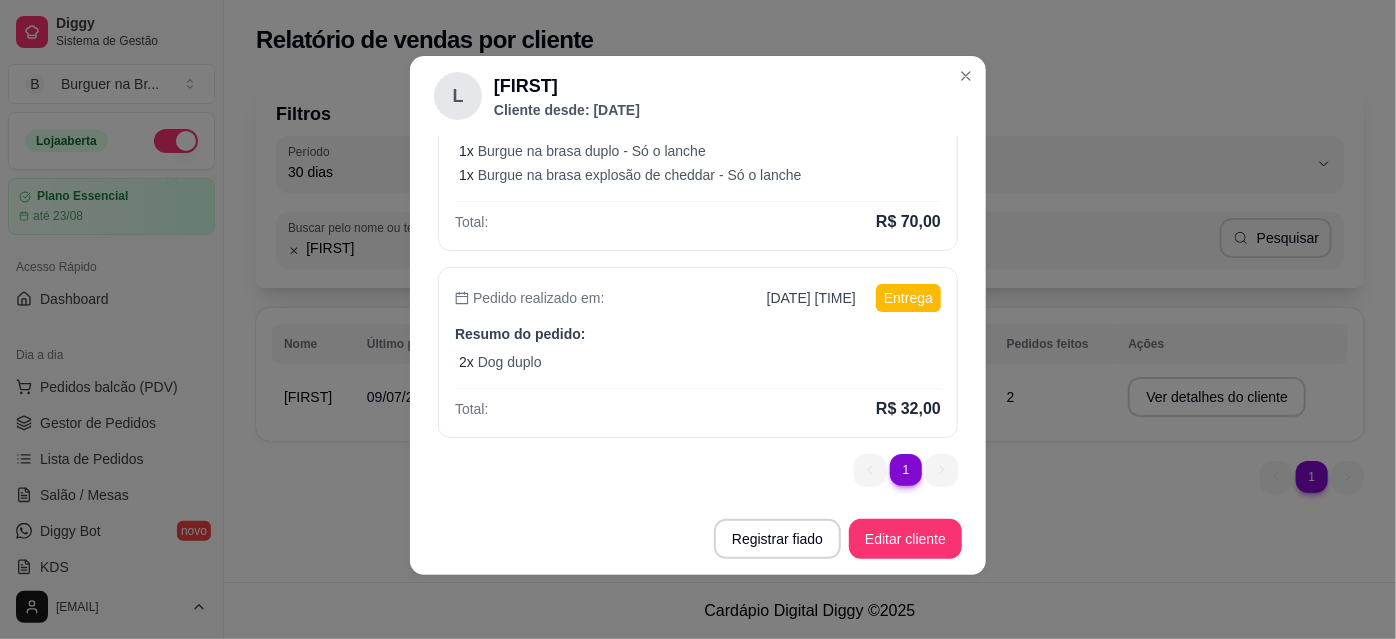 click on "Filtros 30 Período Hoje Ontem 7 dias 15 dias 30 dias 45 dias 60 dias Período 30 dias HIGHEST_TOTAL_SPENT_WITH_ORDERS Ordenar por Maior número de pedidos Maior ticket médio Maior valor gasto Último pedido feito Ordenar por Maior valor gasto Buscar pelo nome ou telefone do cliente [FIRST] Pesquisar Nome Último pedido feito Total em taxas de entrega Ticket médio Total gasto em pedidos Pedidos feitos Ações [FIRST]  [DATE] R$ 4,00 R$ 51,00 R$ 102,00 2 Ver detalhes do cliente 1 1" at bounding box center [810, 292] 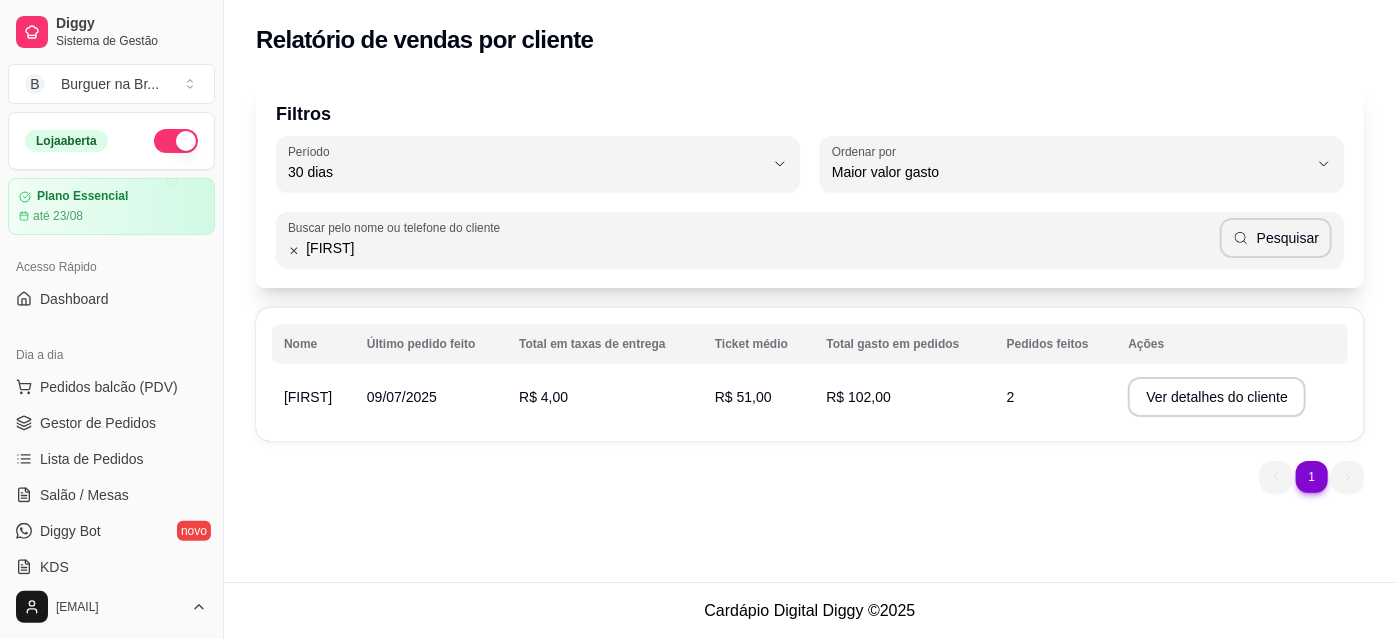 click on "30 dias" at bounding box center [526, 172] 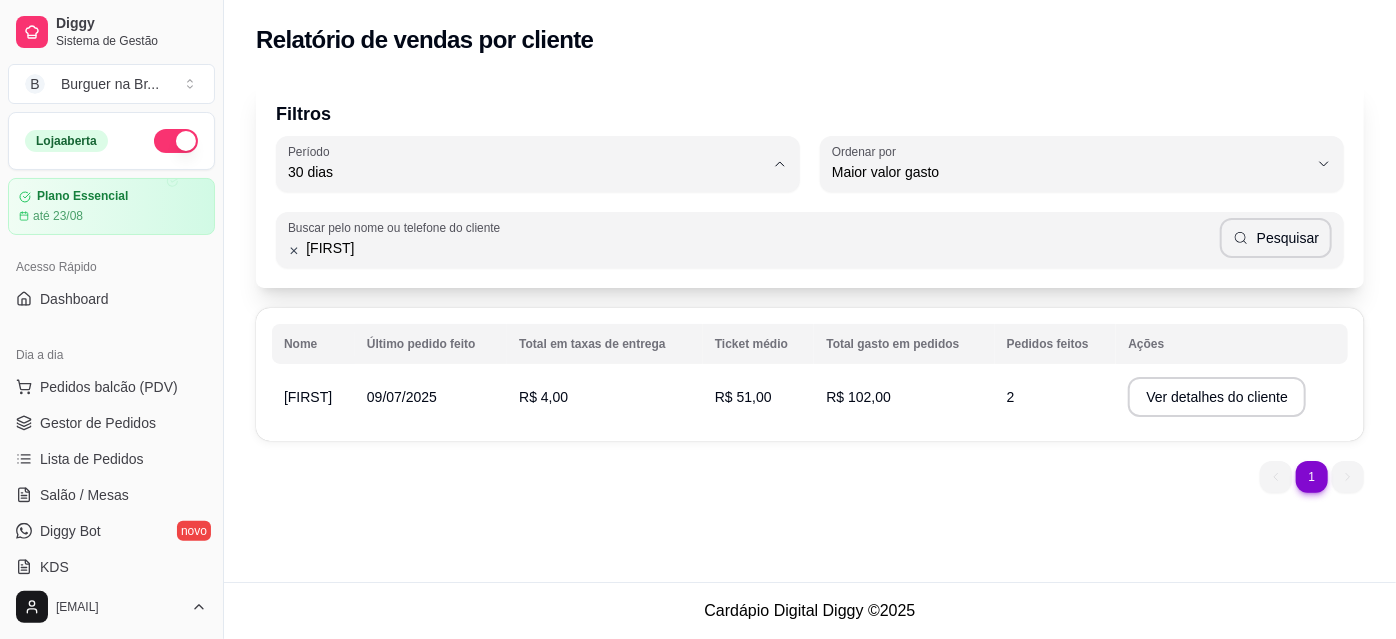 click on "60 dias" at bounding box center (528, 415) 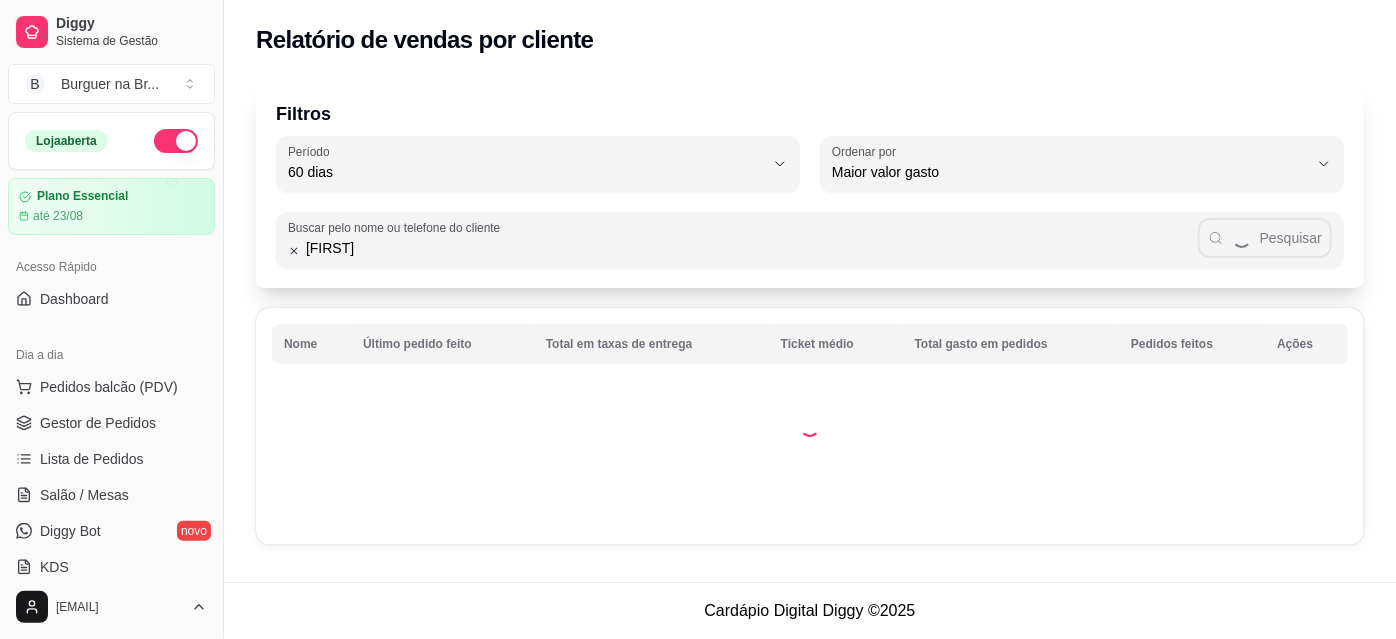 scroll, scrollTop: 18, scrollLeft: 0, axis: vertical 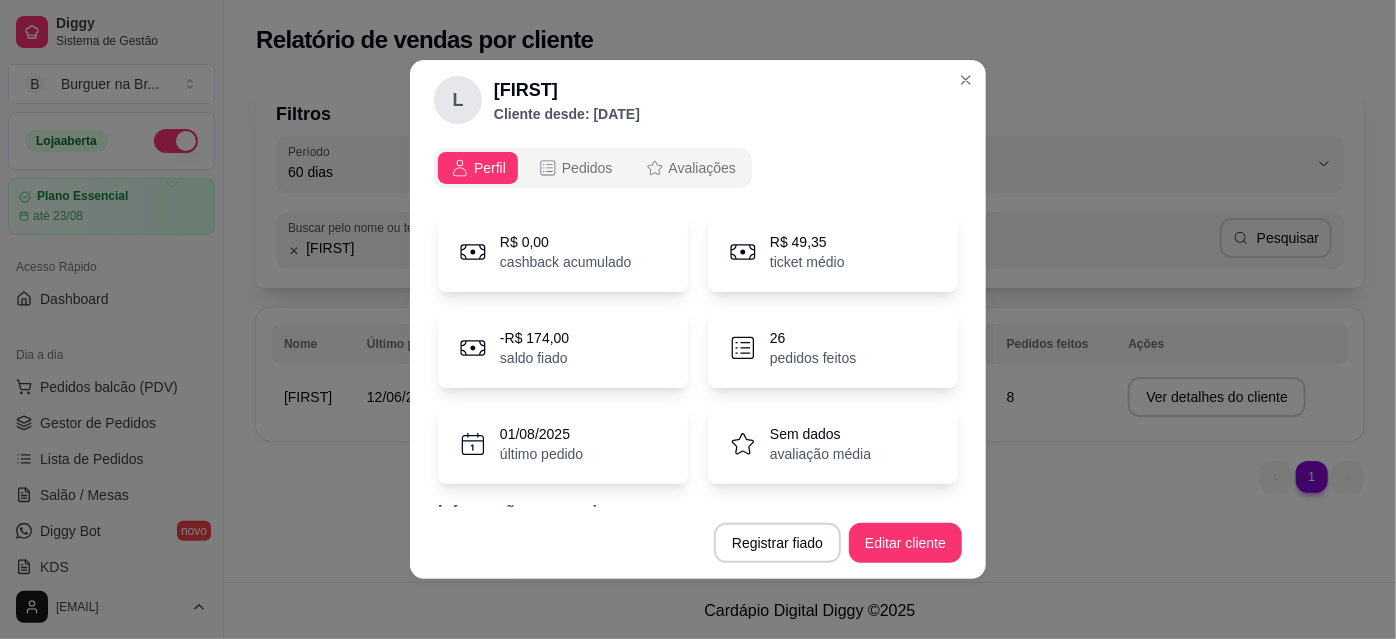 click on "[FIRST]" at bounding box center (567, 90) 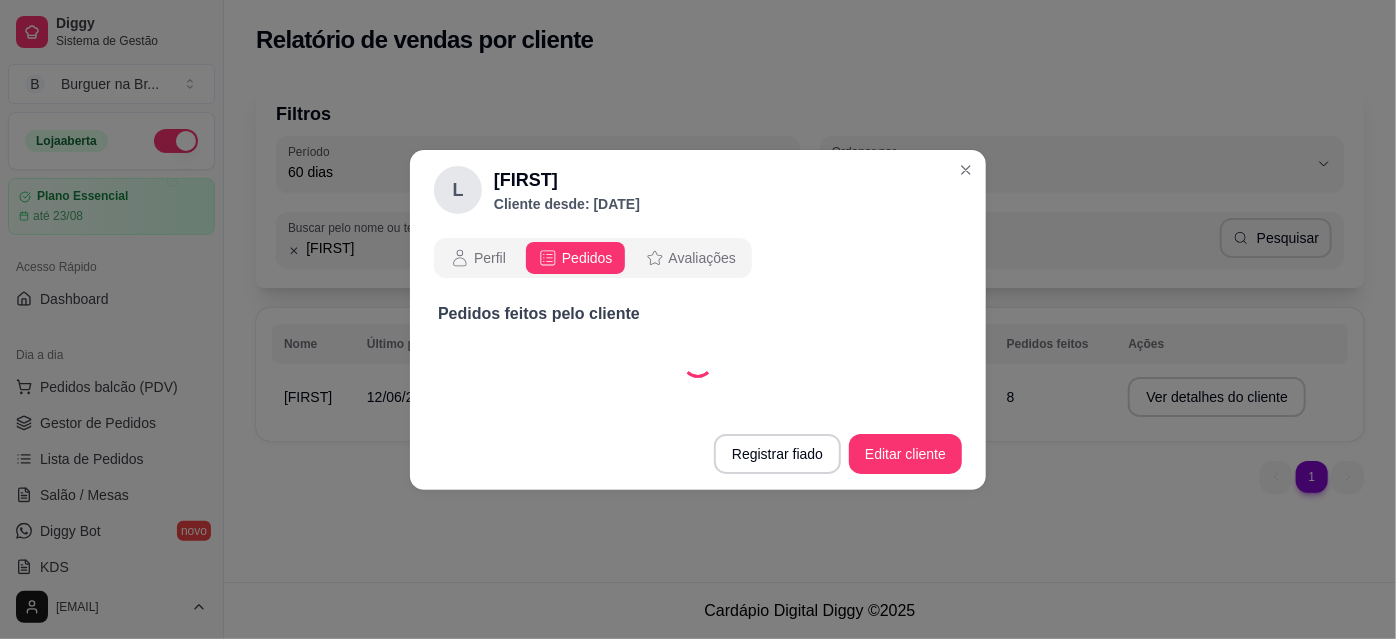 select on "30" 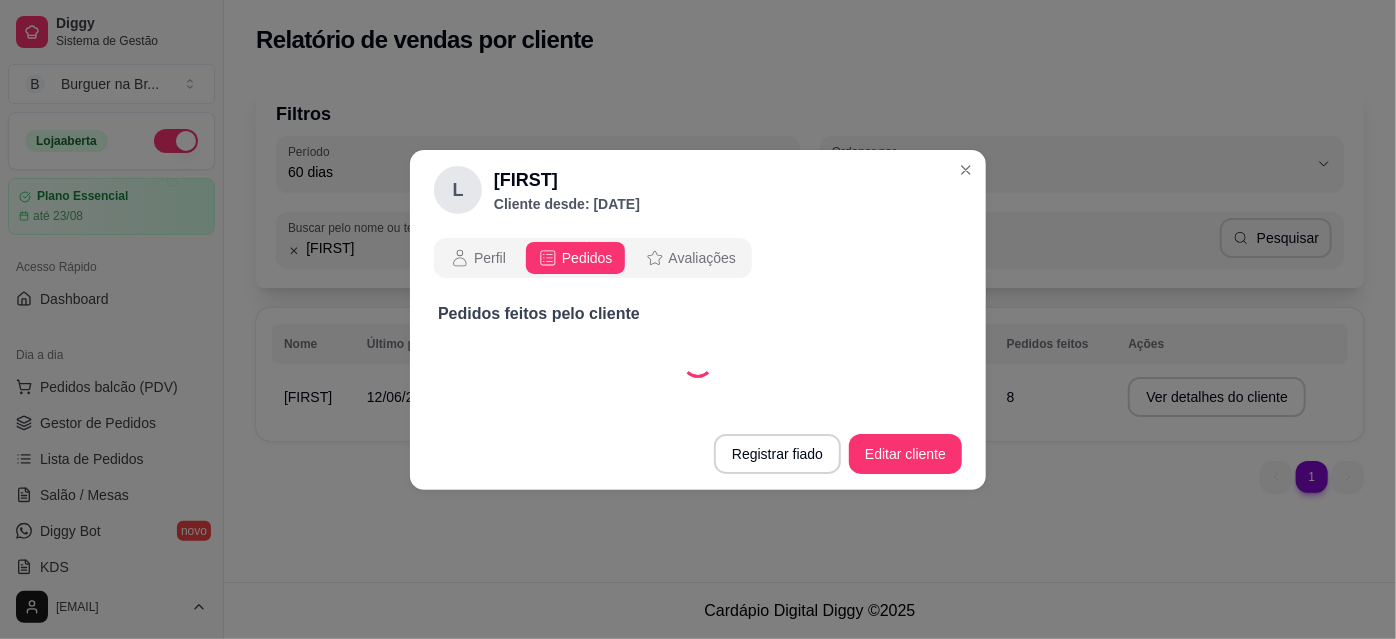 select on "ALL" 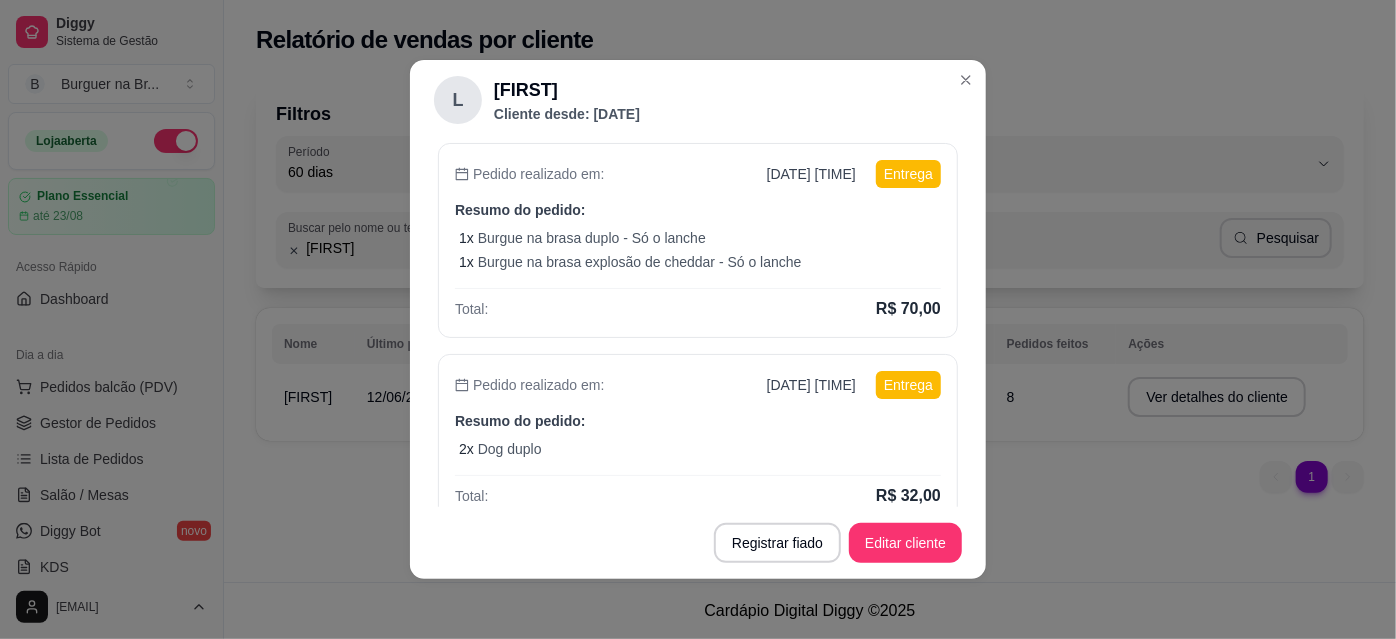 scroll, scrollTop: 264, scrollLeft: 0, axis: vertical 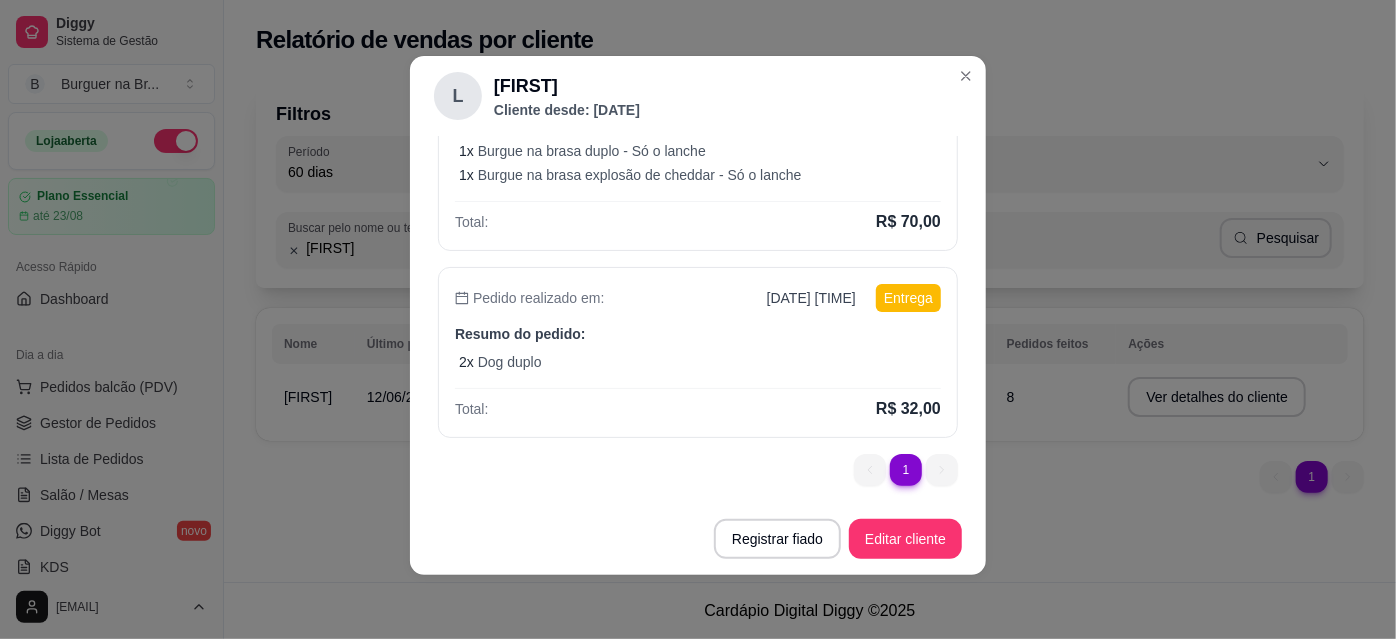 click on "1 1" at bounding box center (906, 470) 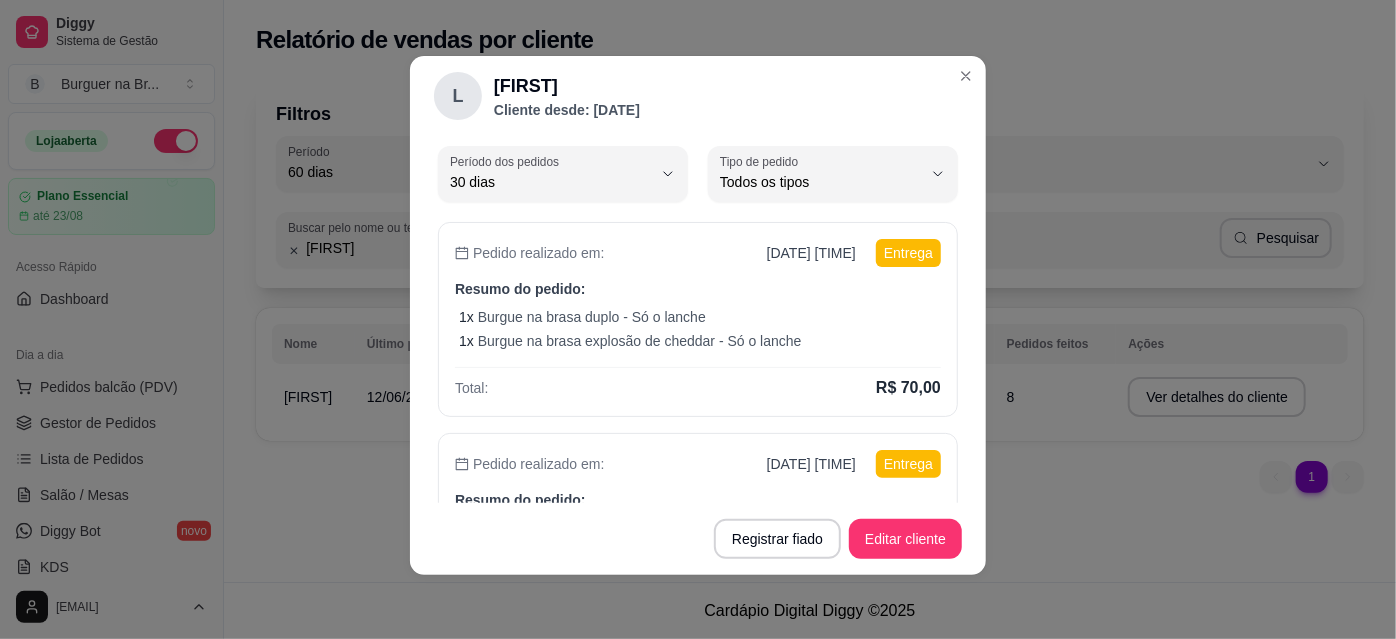 scroll, scrollTop: 0, scrollLeft: 0, axis: both 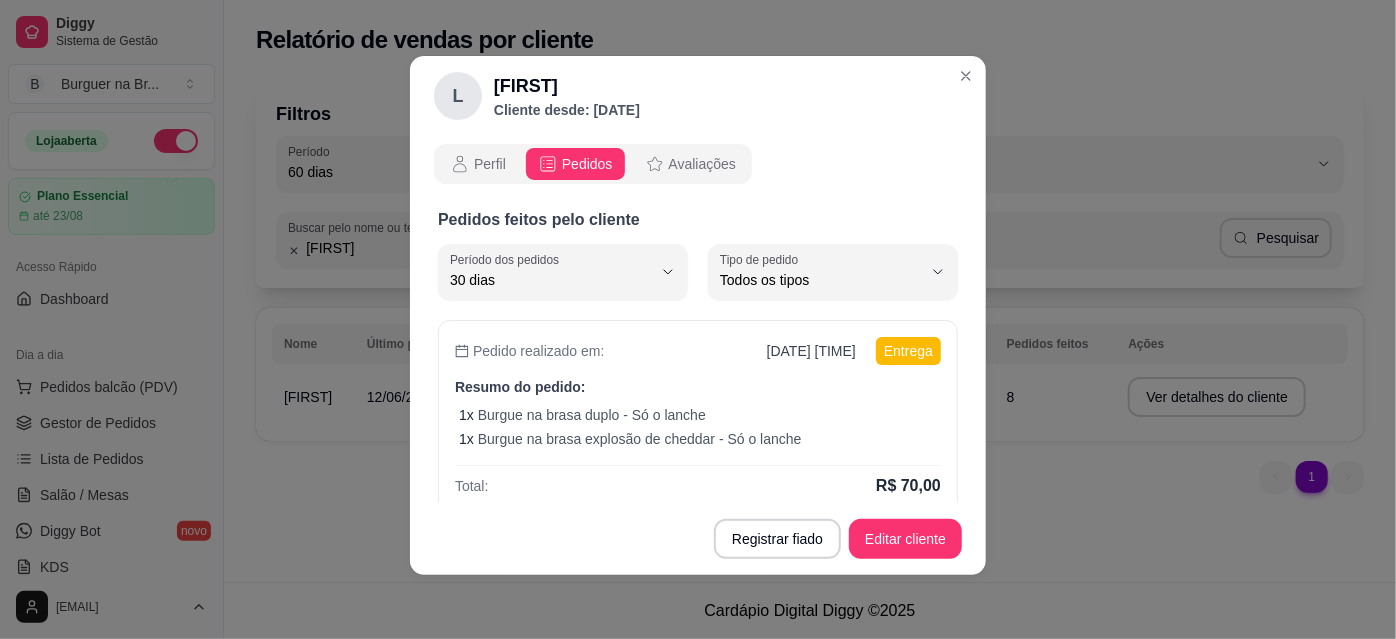 click on "30 dias" at bounding box center [551, 280] 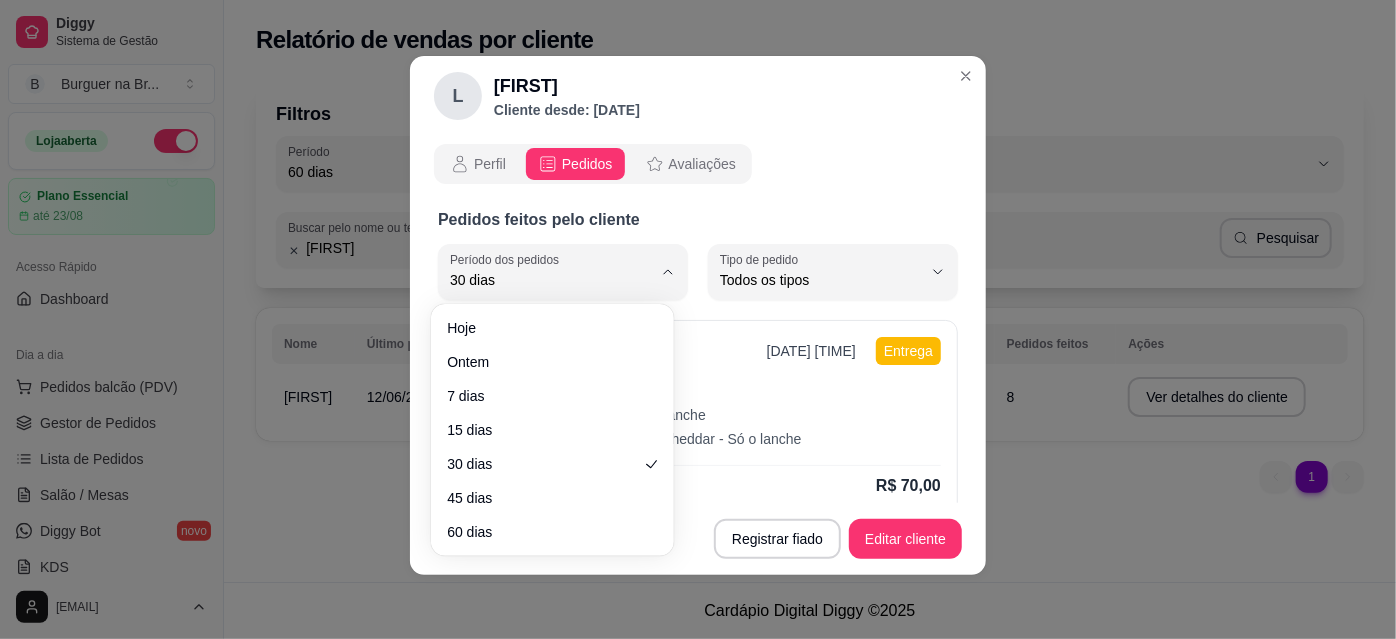 click on "[FIRST]  Cliente desde:   [DATE] Perfil Pedidos Avaliações Pedidos feitos pelo cliente 30 Período dos pedidos Hoje Ontem 7 dias 15 dias 30 dias 45 dias 60 dias Período dos pedidos 30 dias ALL Tipo de pedido Todos os tipos Entrega Retirada Consumo na mesa Consumo no local Tipo de pedido Todos os tipos  Pedido realizado em: [DATE] [TIME] Entrega Resumo do pedido: 1 x Burgue na brasa duplo   - Só o lanche  1 x Burgue na brasa explosão de cheddar  - Só o lanche  Total: R$ 70,00  Pedido realizado em: [DATE] [TIME] Entrega Resumo do pedido: 2 x Dog duplo  Total: R$ 32,00 1 1 Registrar fiado Editar cliente" at bounding box center (698, 319) 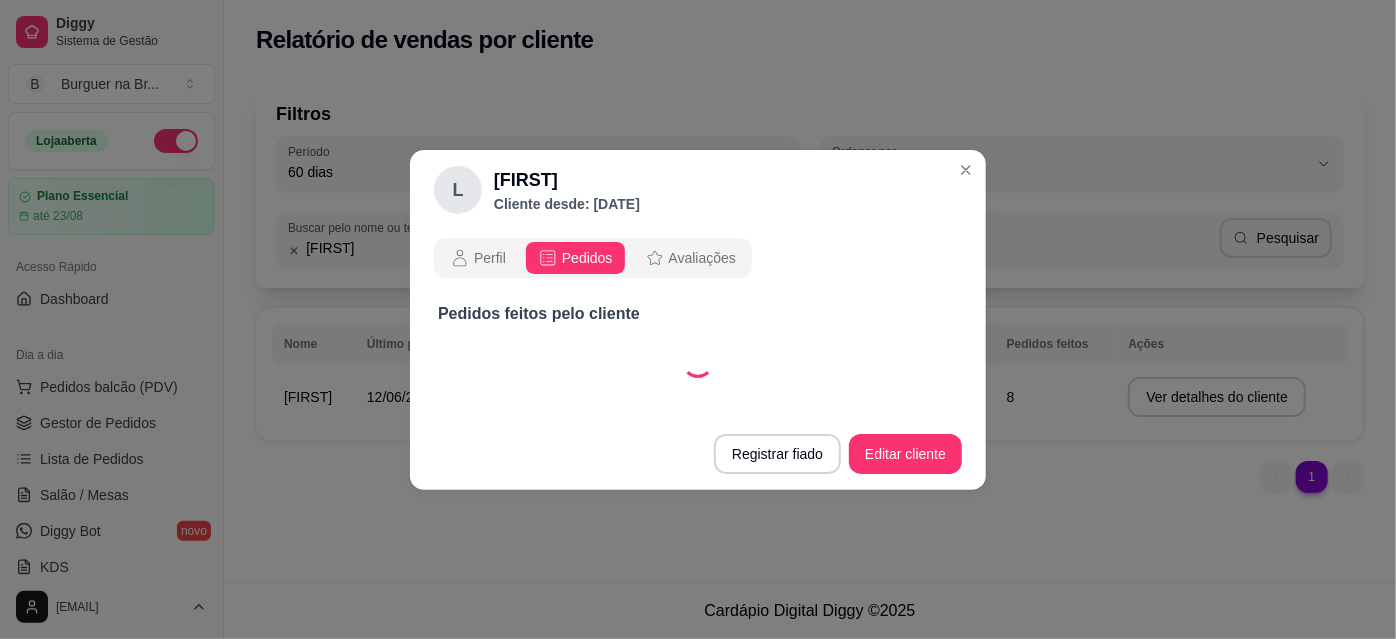 select on "60" 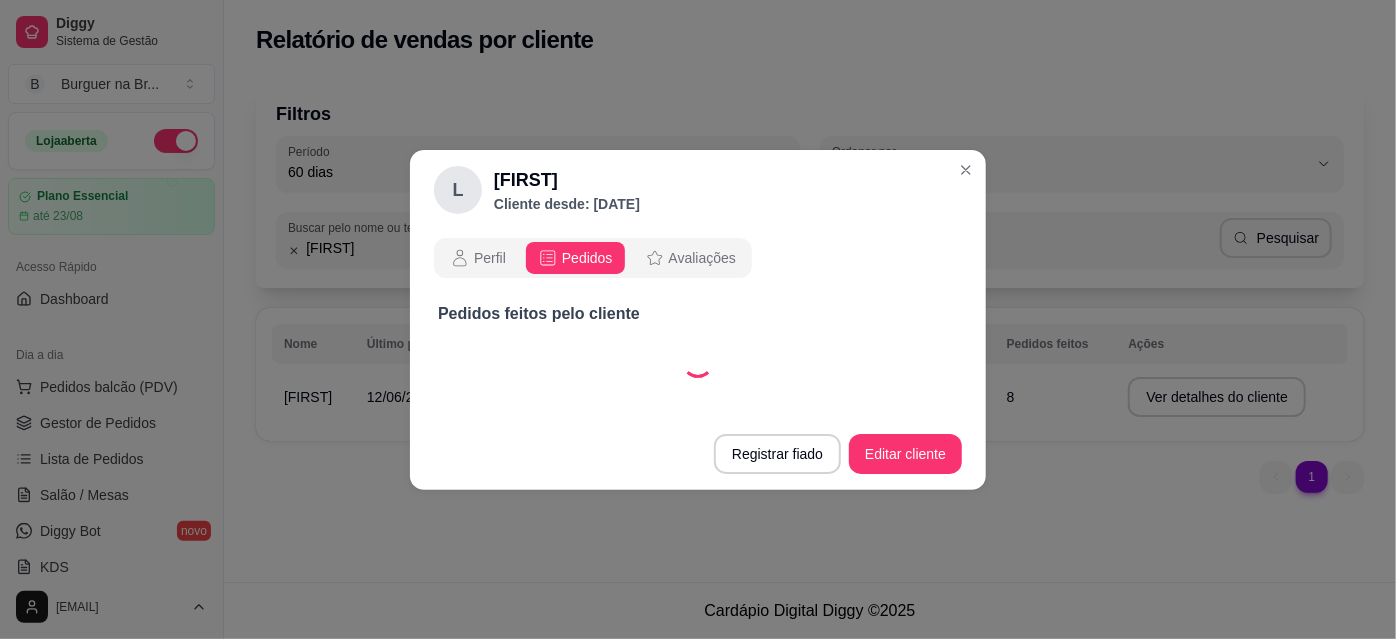 select on "ALL" 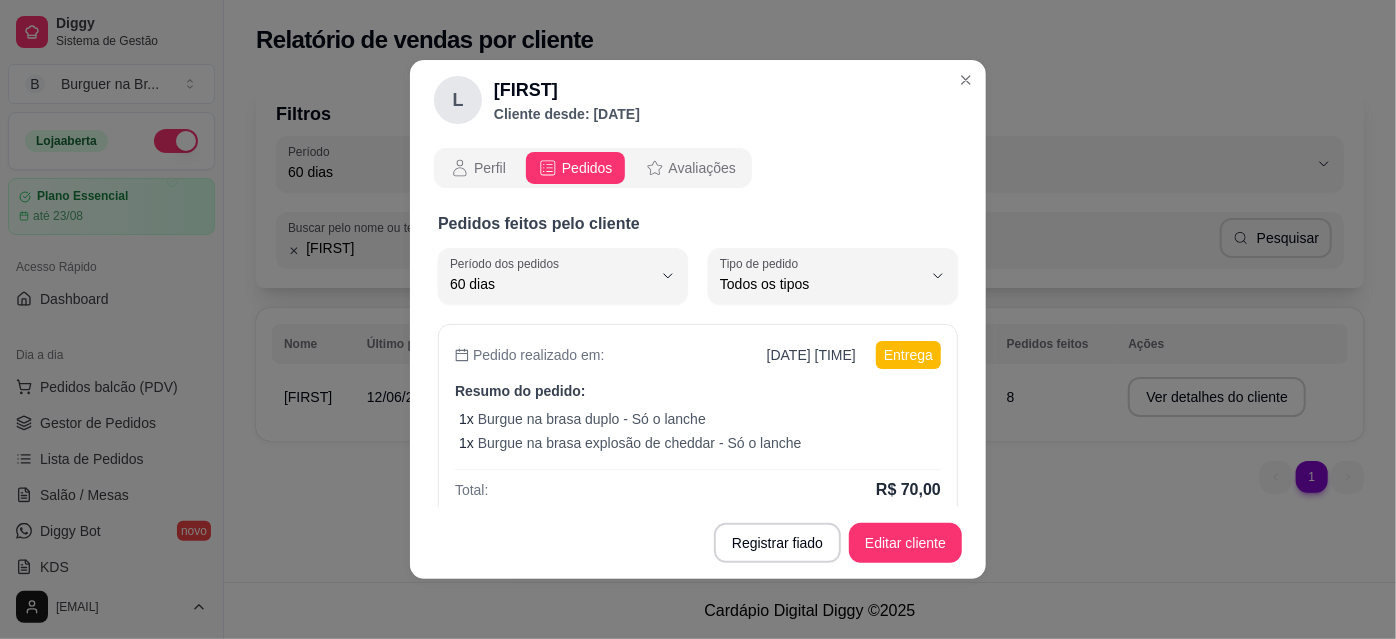 scroll, scrollTop: 18, scrollLeft: 0, axis: vertical 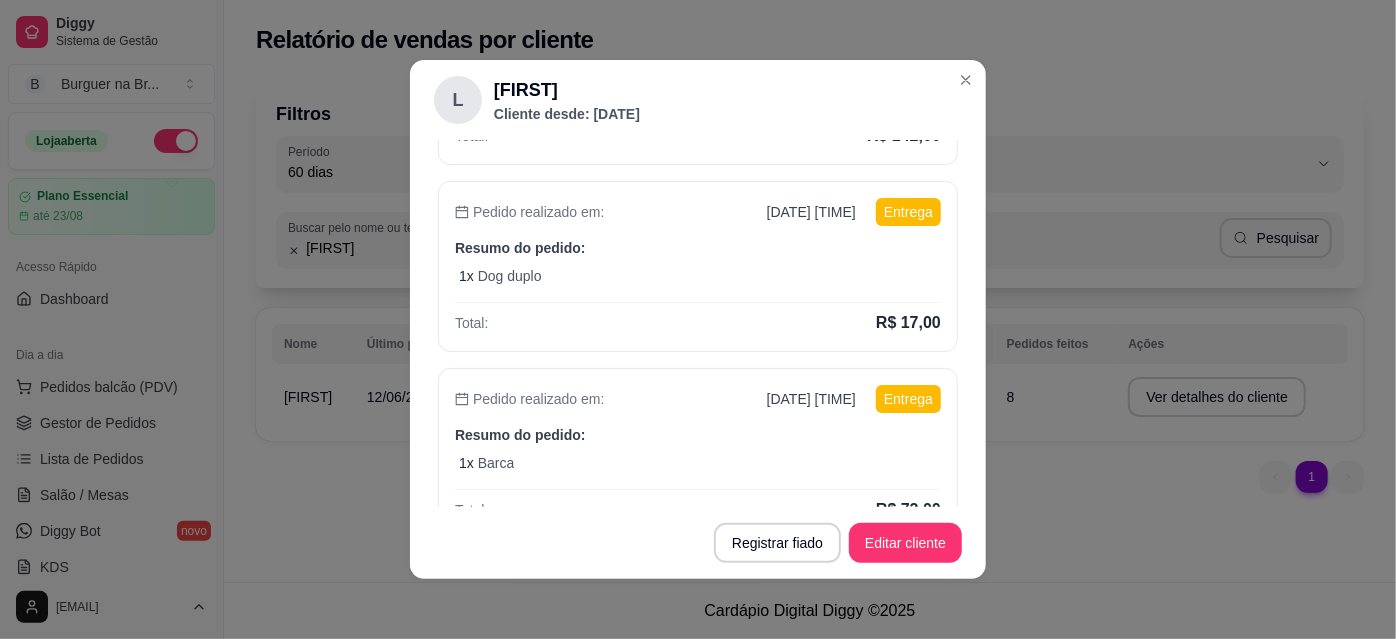 type 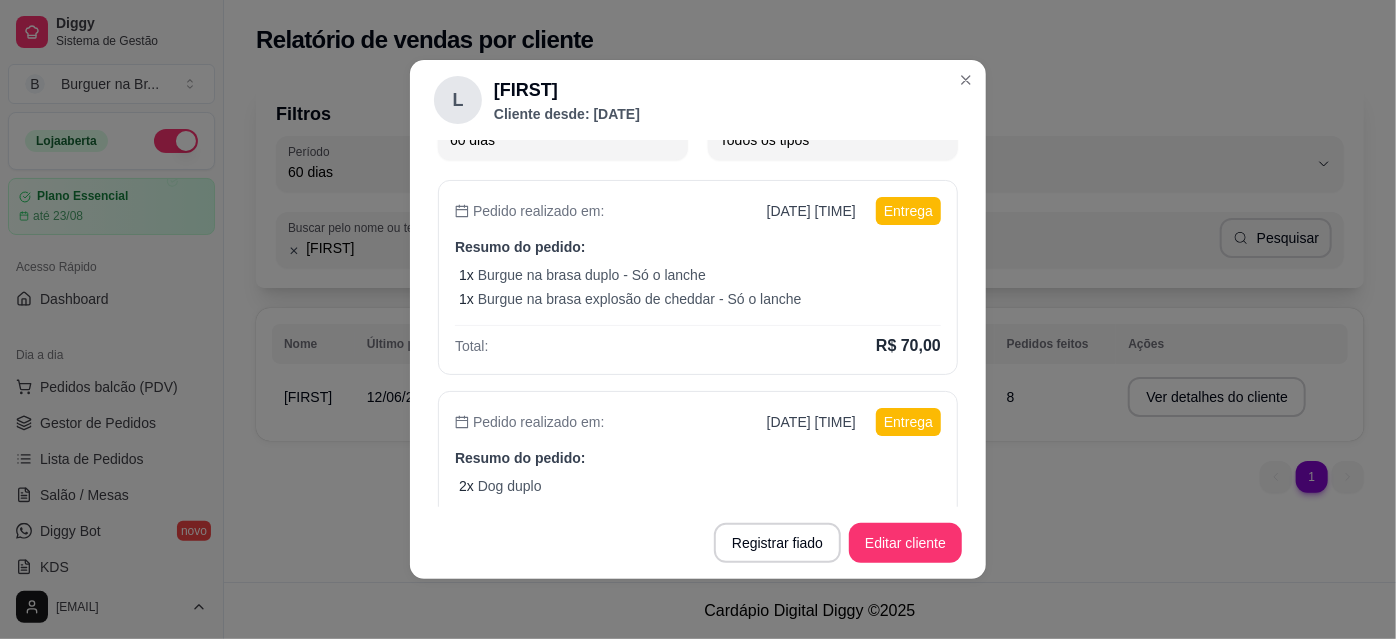 scroll, scrollTop: 11, scrollLeft: 0, axis: vertical 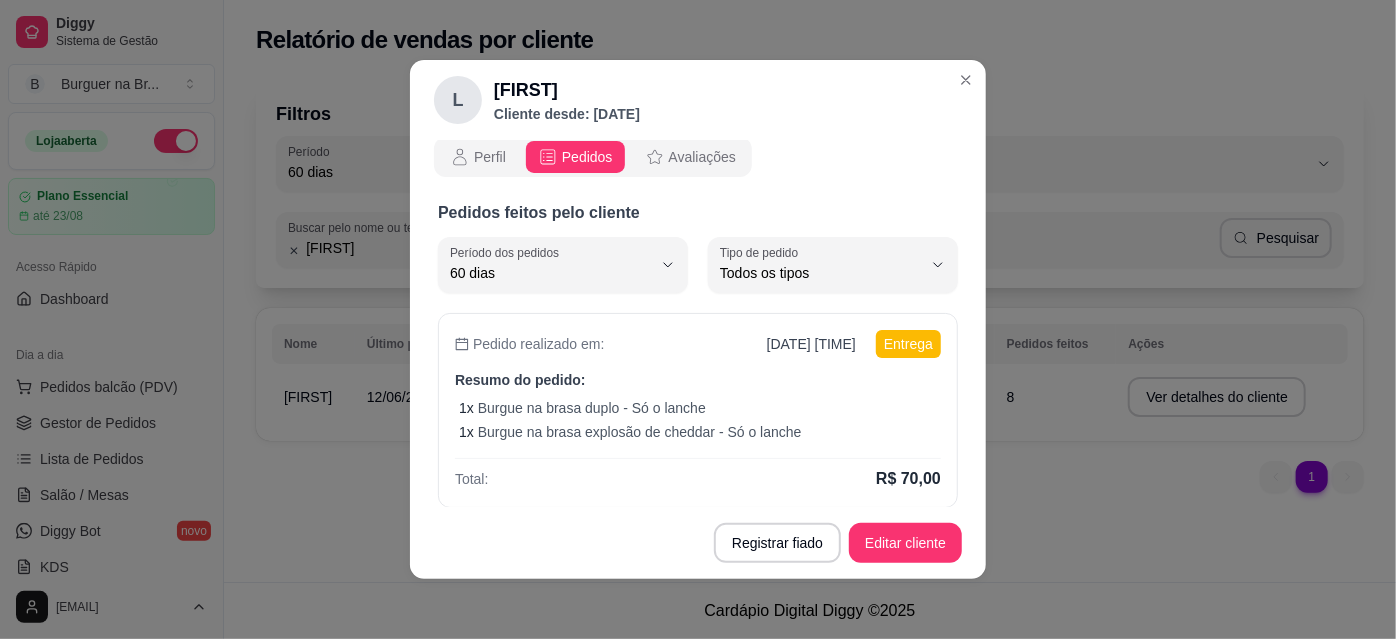 type 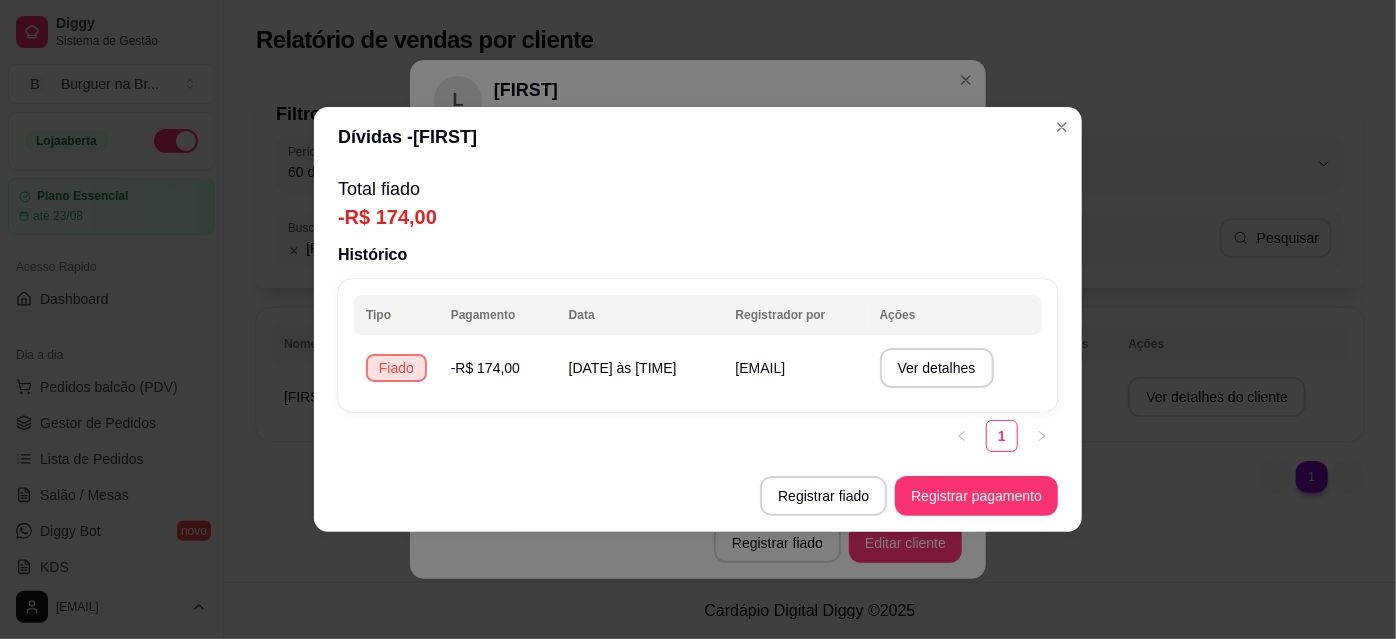 type 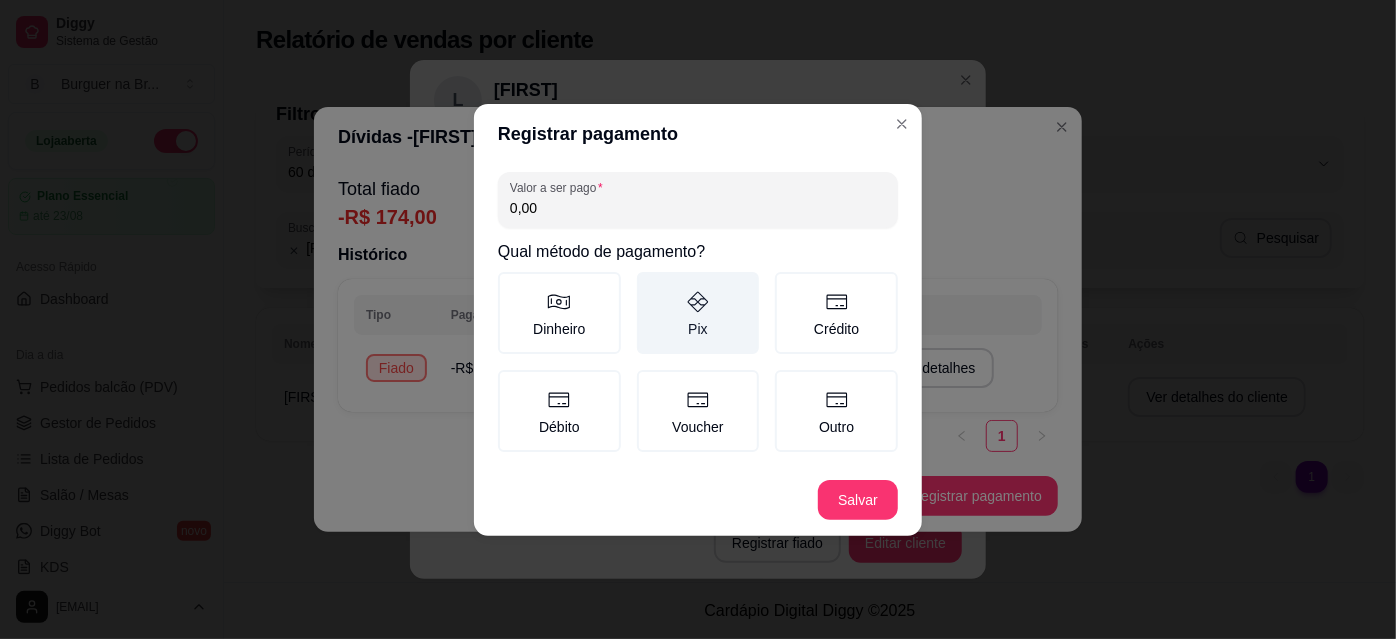 click 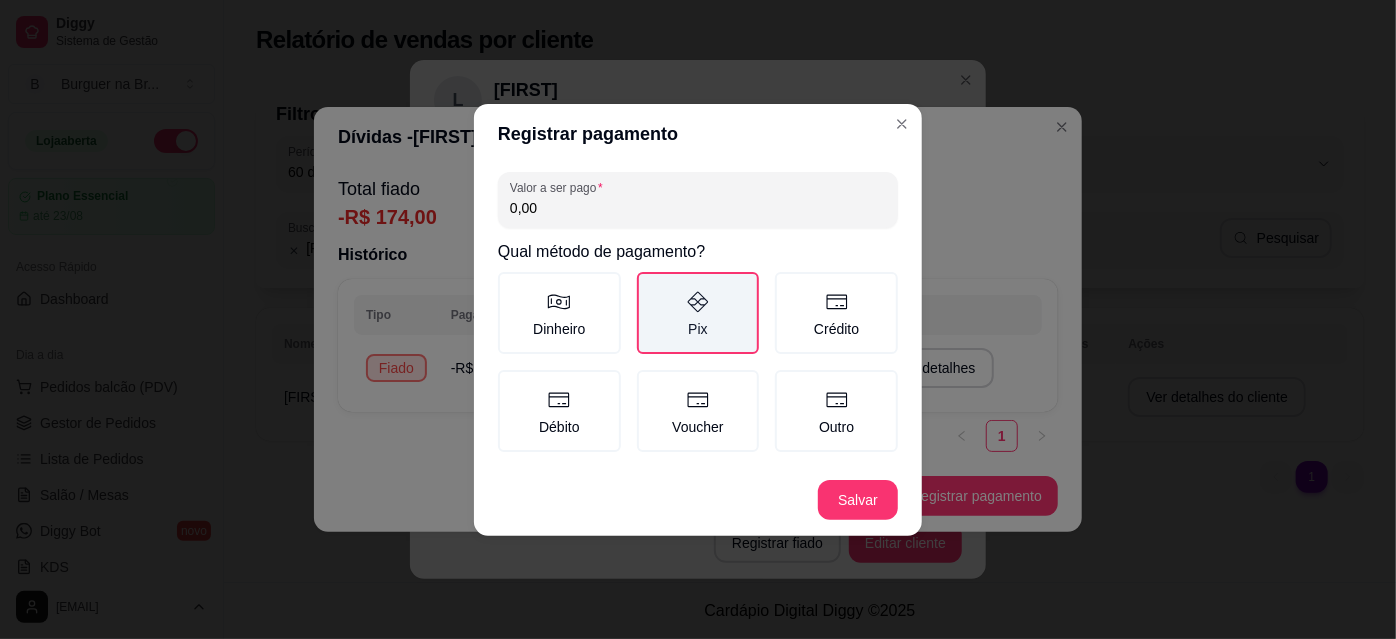 type 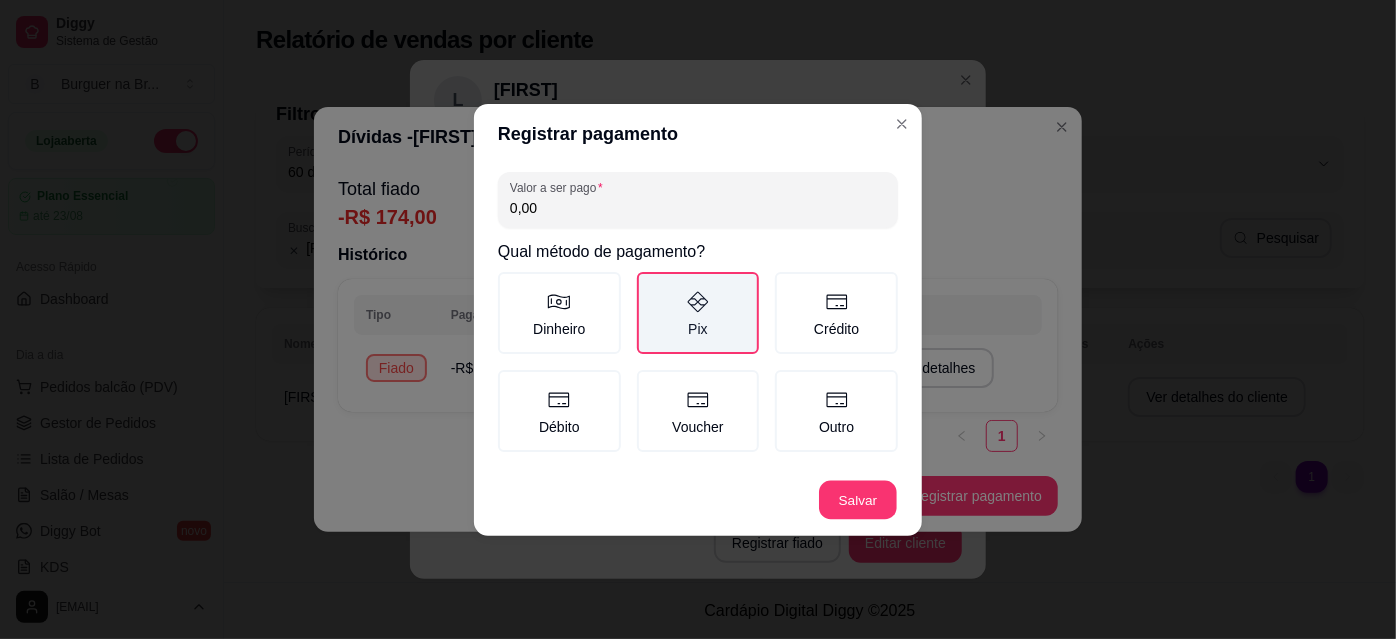 click on "Salvar" at bounding box center [858, 499] 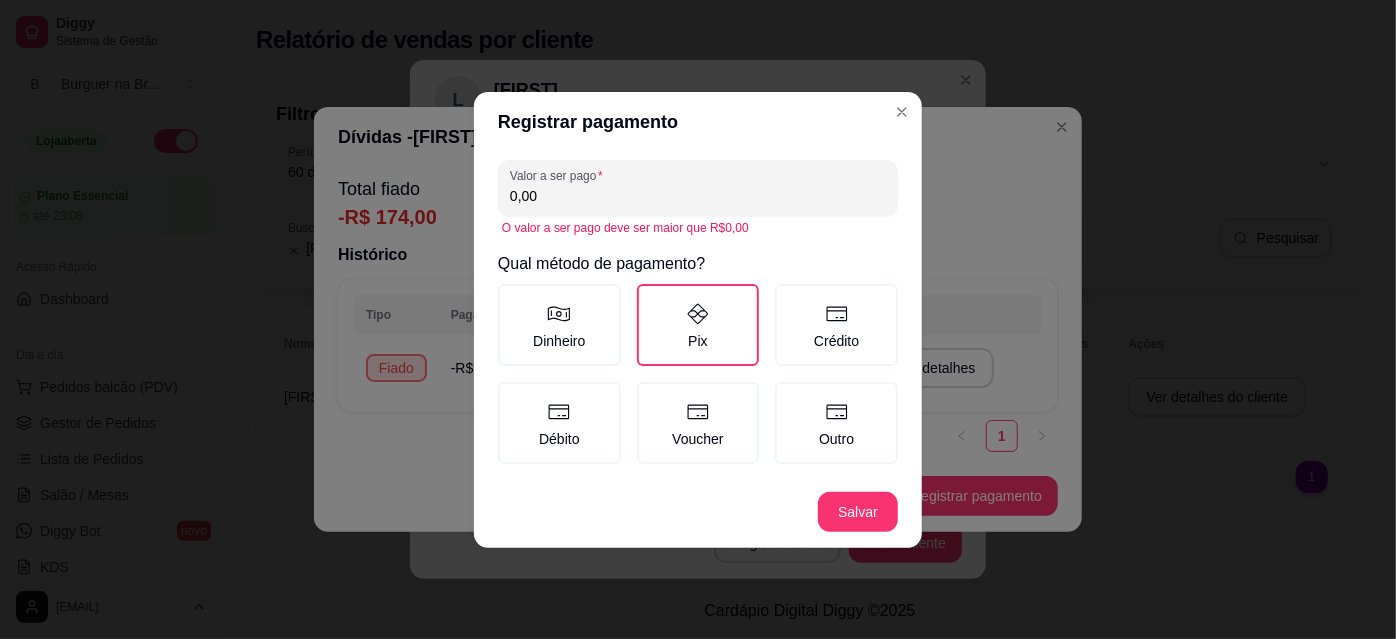 click on "0,00" at bounding box center [698, 196] 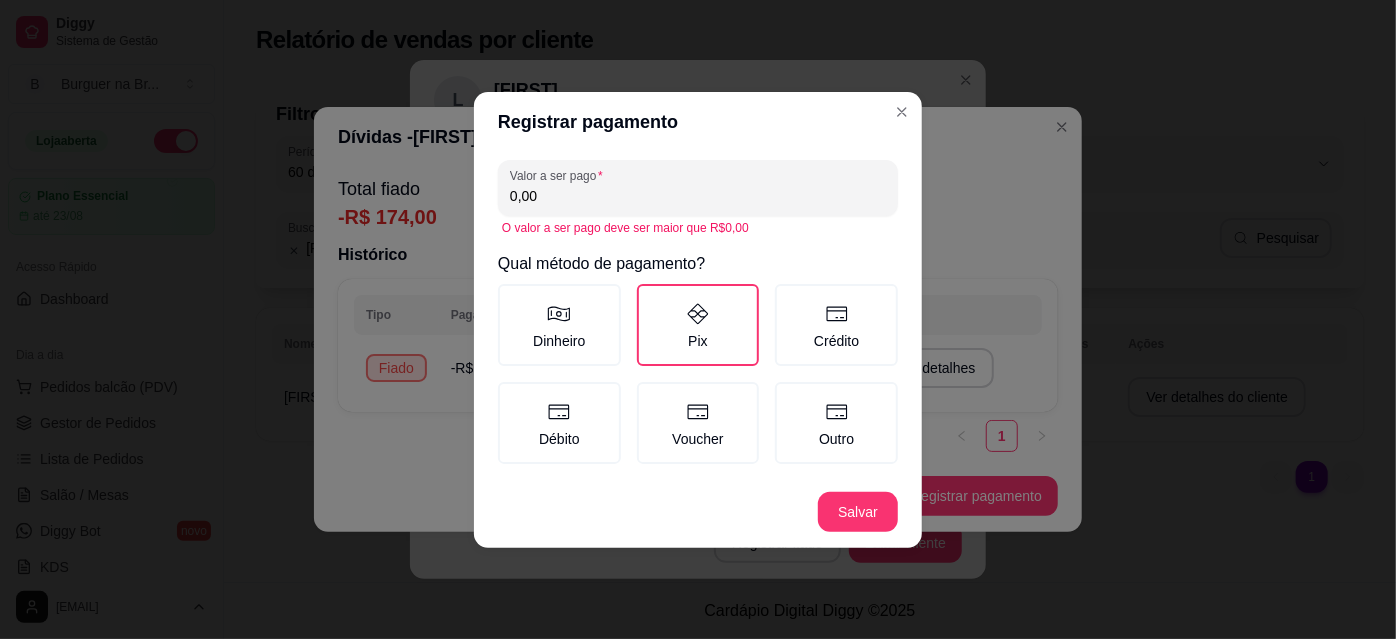 click on "Valor a ser pago" at bounding box center [560, 175] 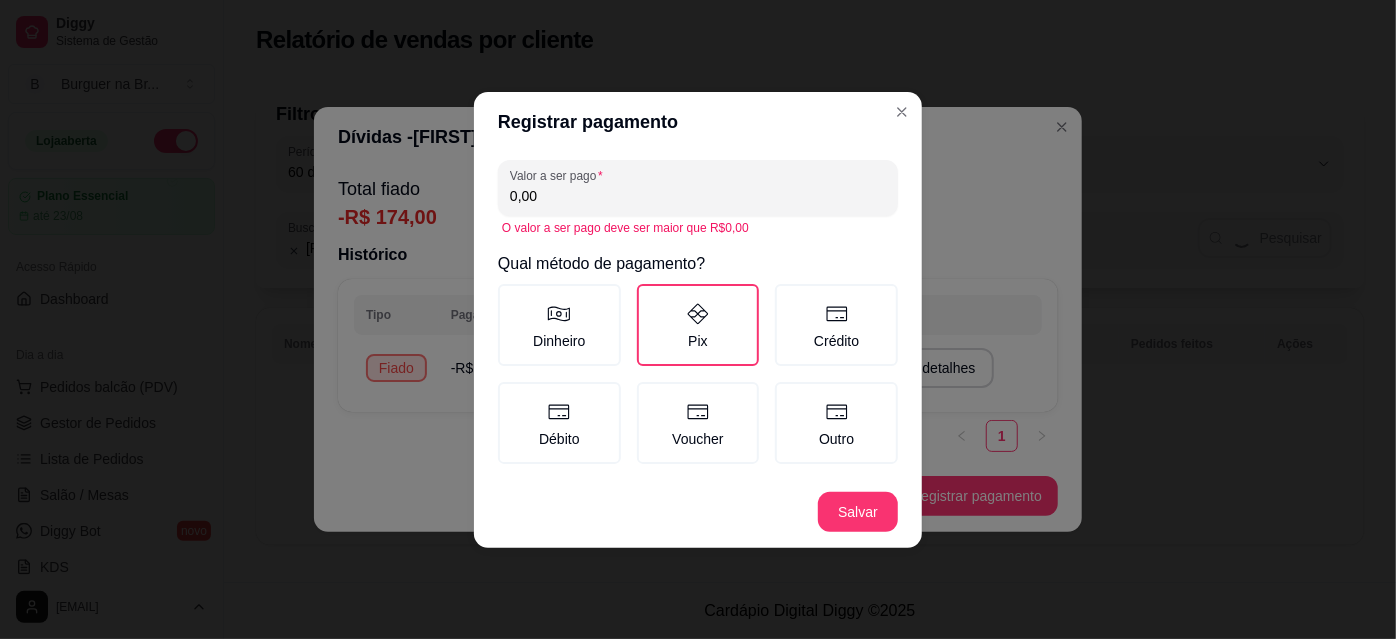 click on "0,00" at bounding box center (698, 196) 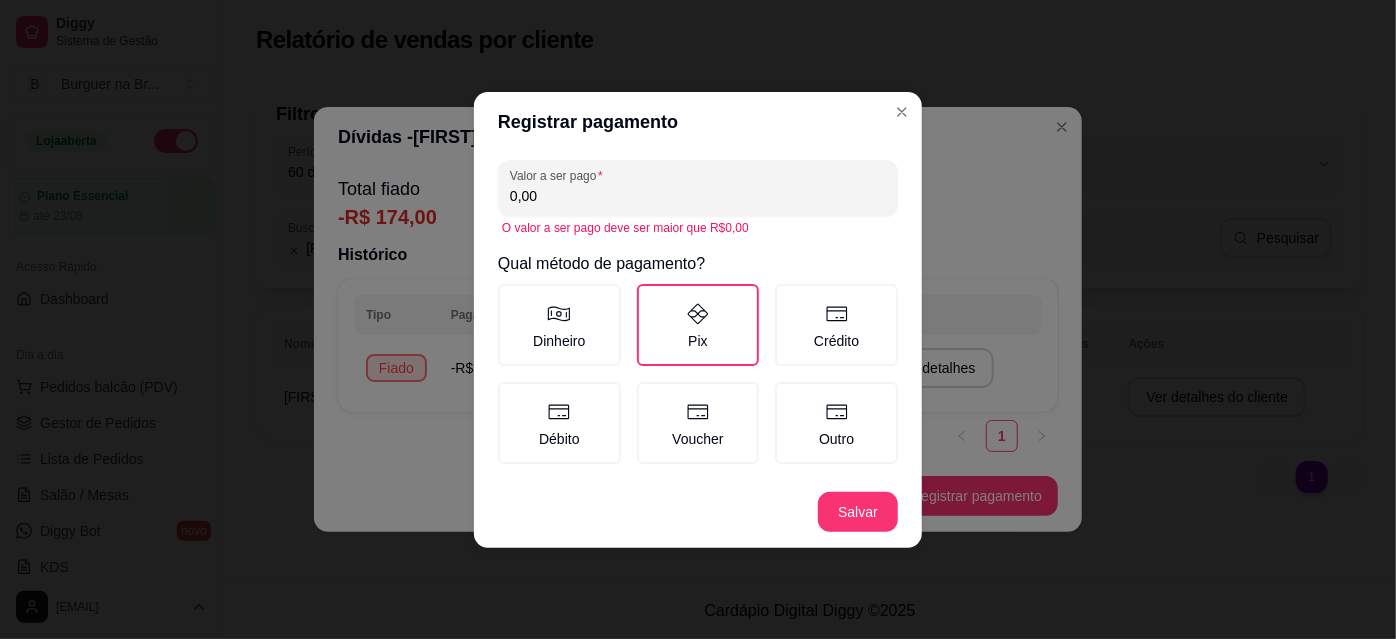 scroll, scrollTop: 0, scrollLeft: 0, axis: both 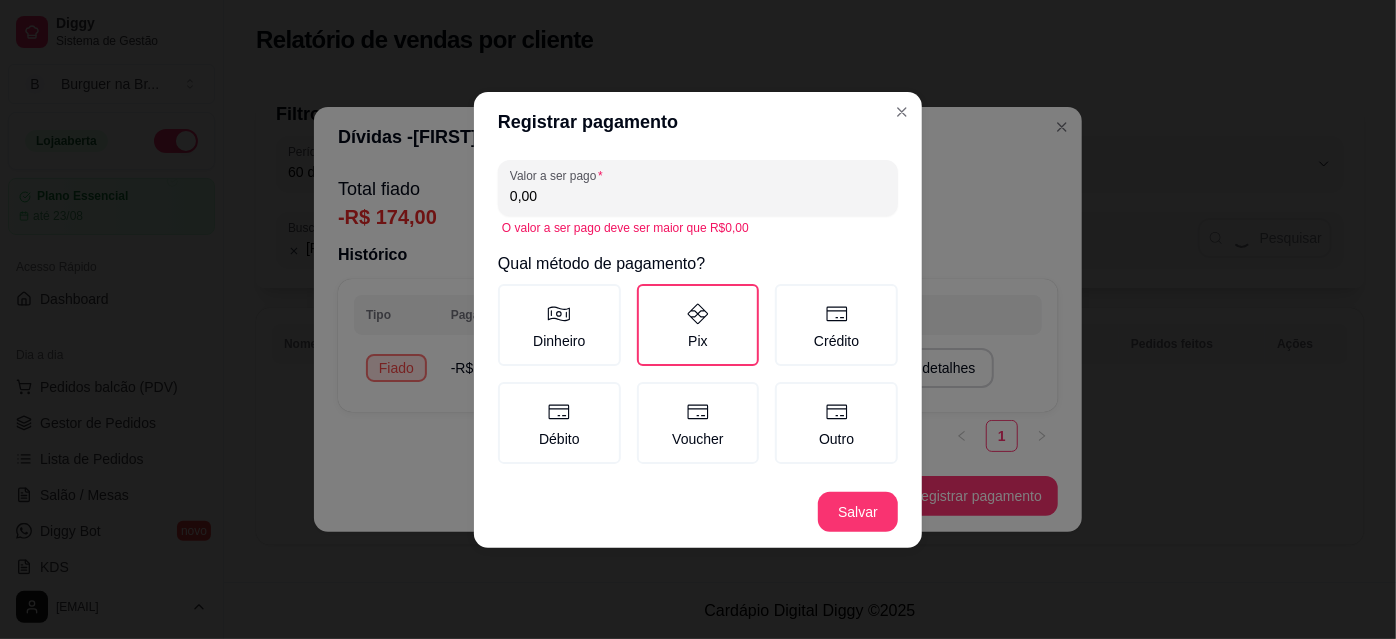 click on "Valor a ser pago" at bounding box center (560, 175) 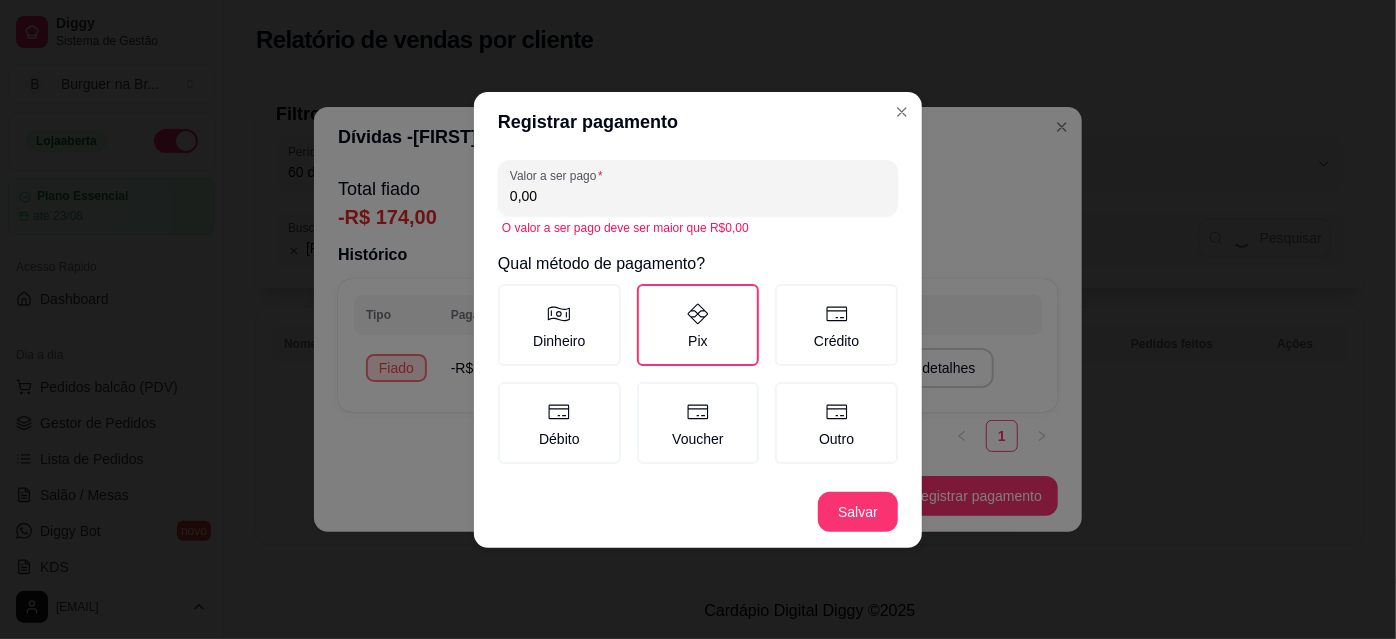 click on "0,00" at bounding box center (698, 196) 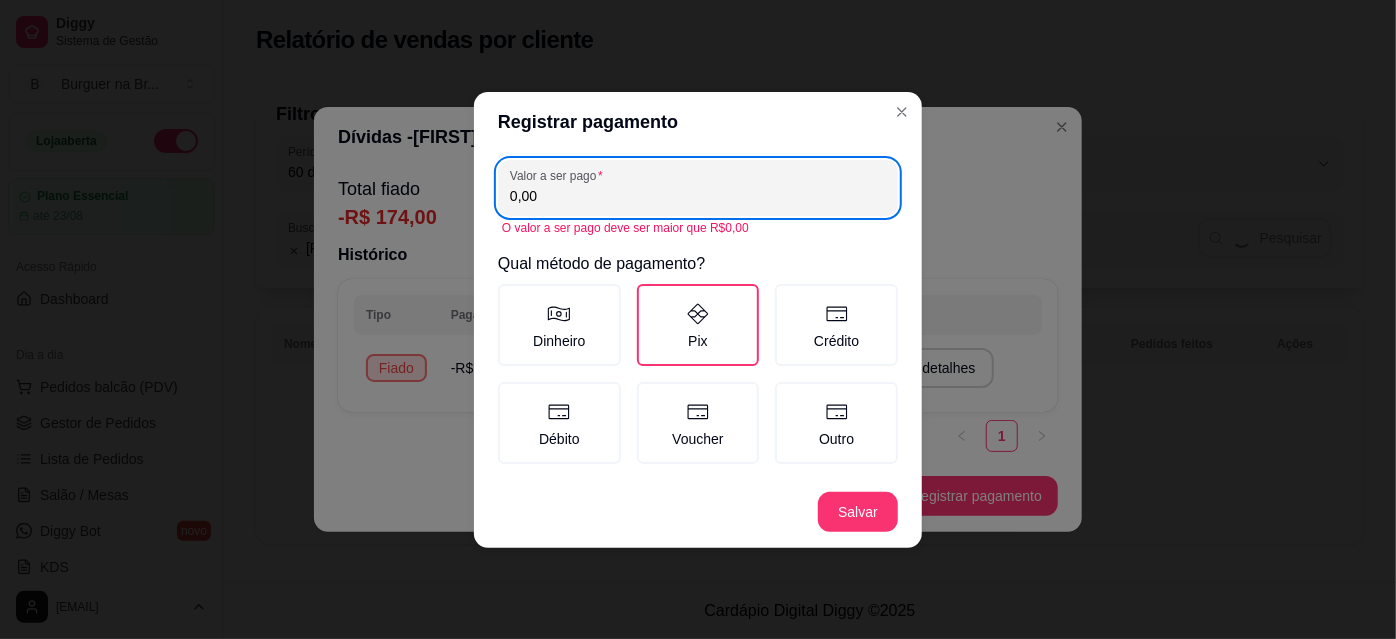 select on "60" 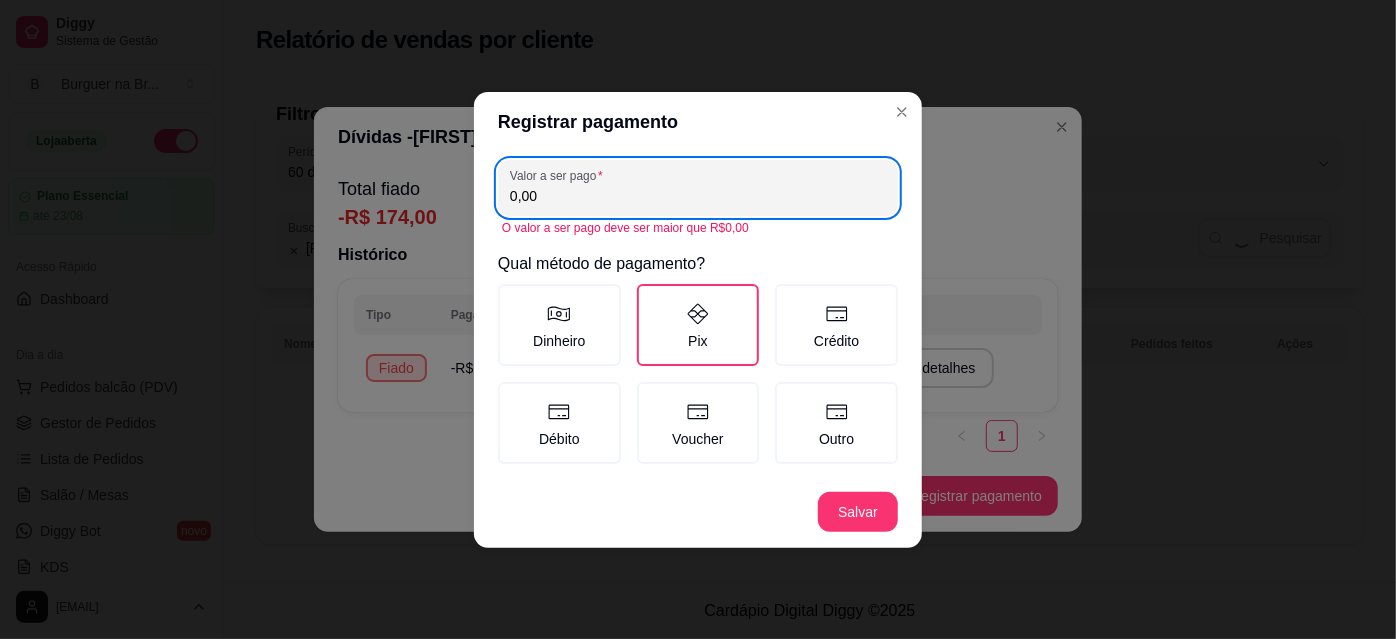 select on "ALL" 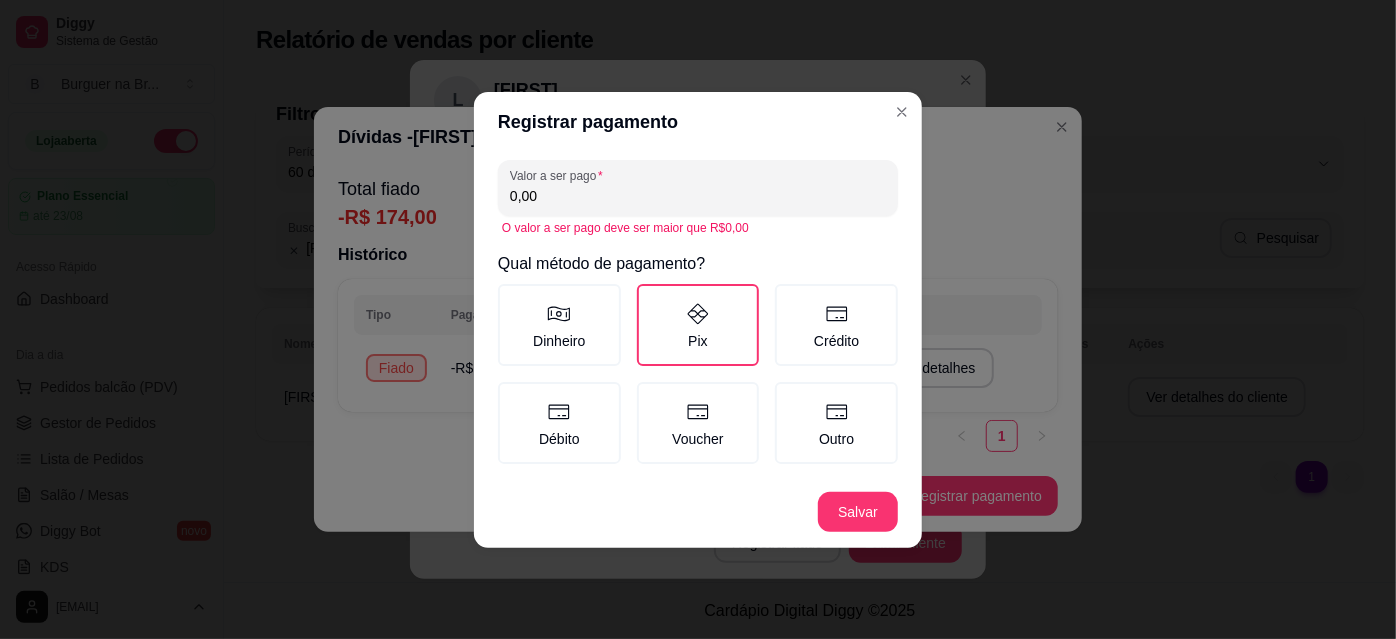 scroll, scrollTop: 18, scrollLeft: 0, axis: vertical 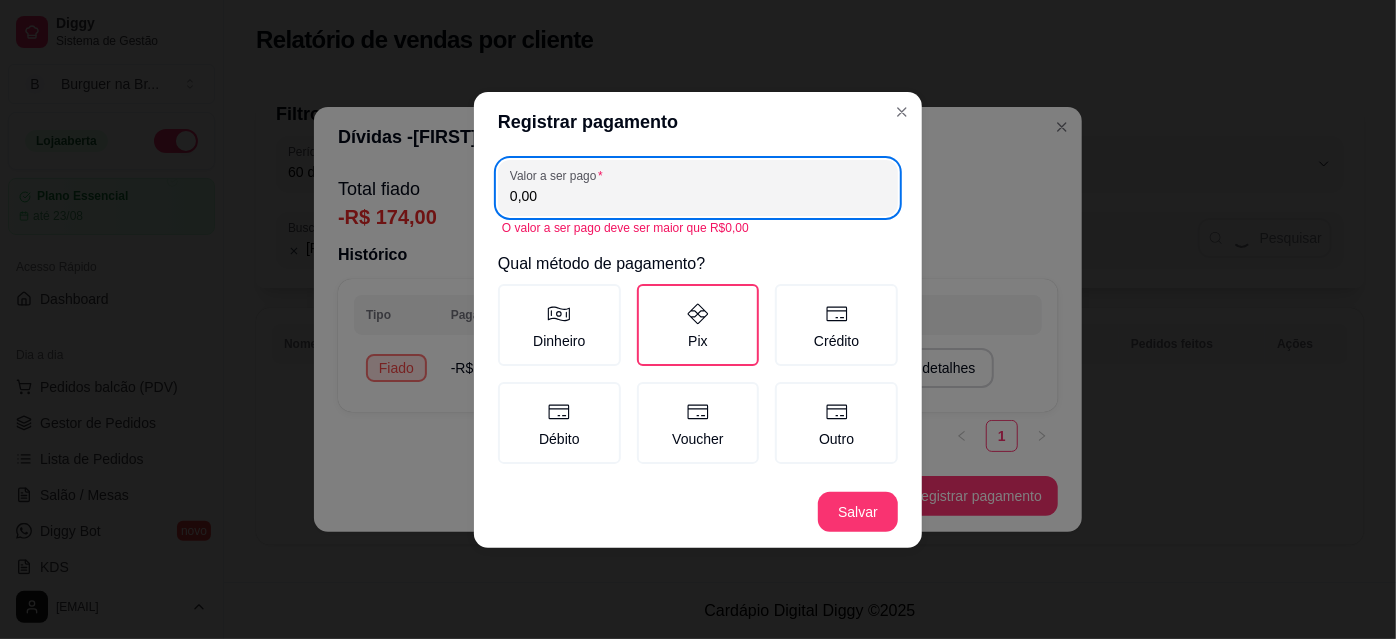 click on "0,00" at bounding box center (698, 196) 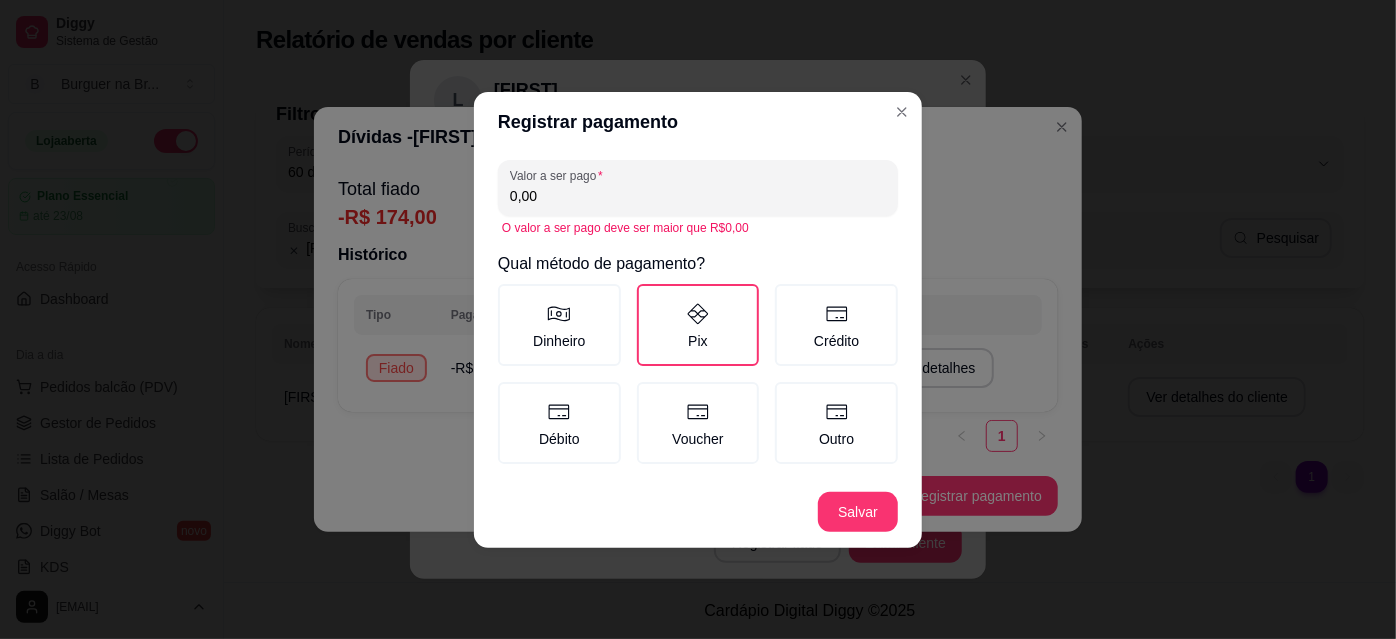 scroll, scrollTop: 18, scrollLeft: 0, axis: vertical 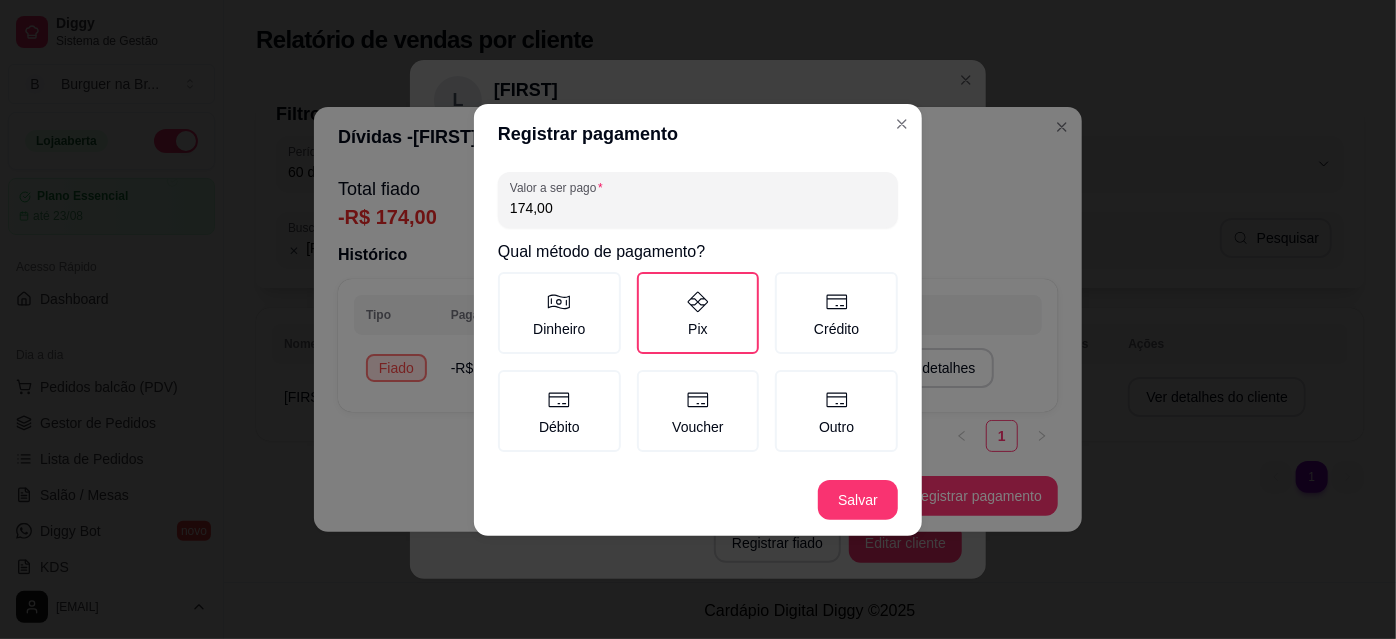 type on "174,00" 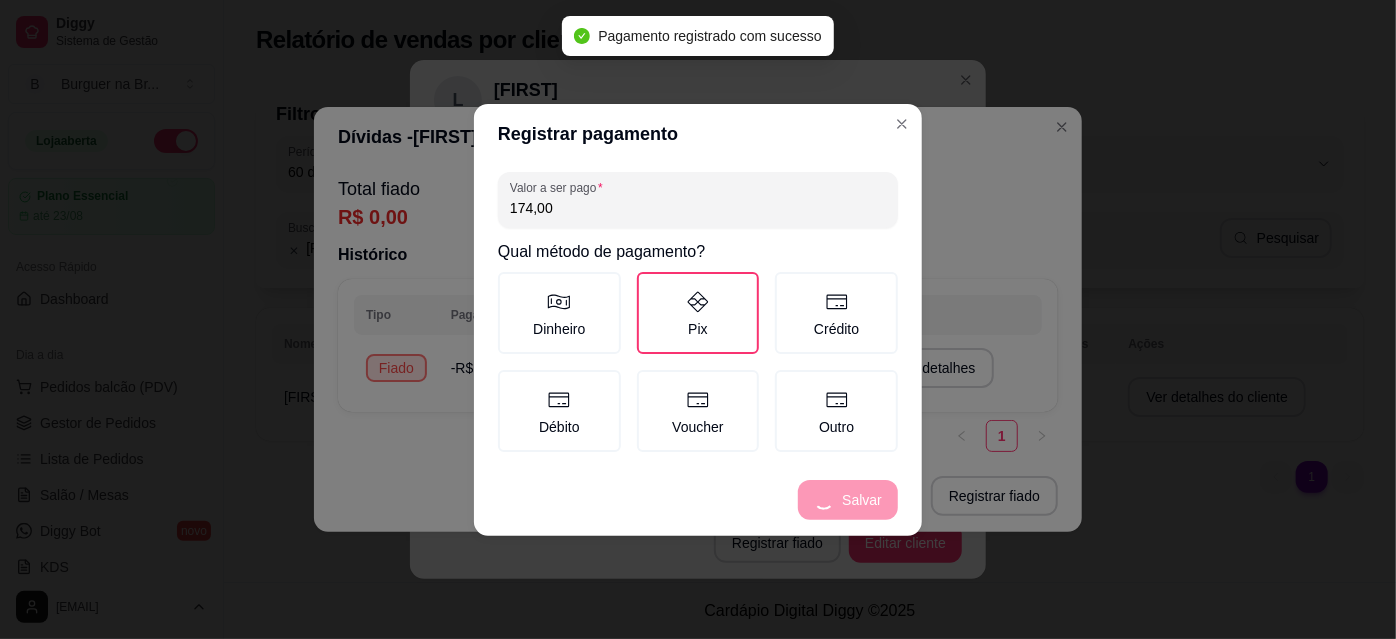 click on "Dívidas -  [FIRST]" at bounding box center (698, 137) 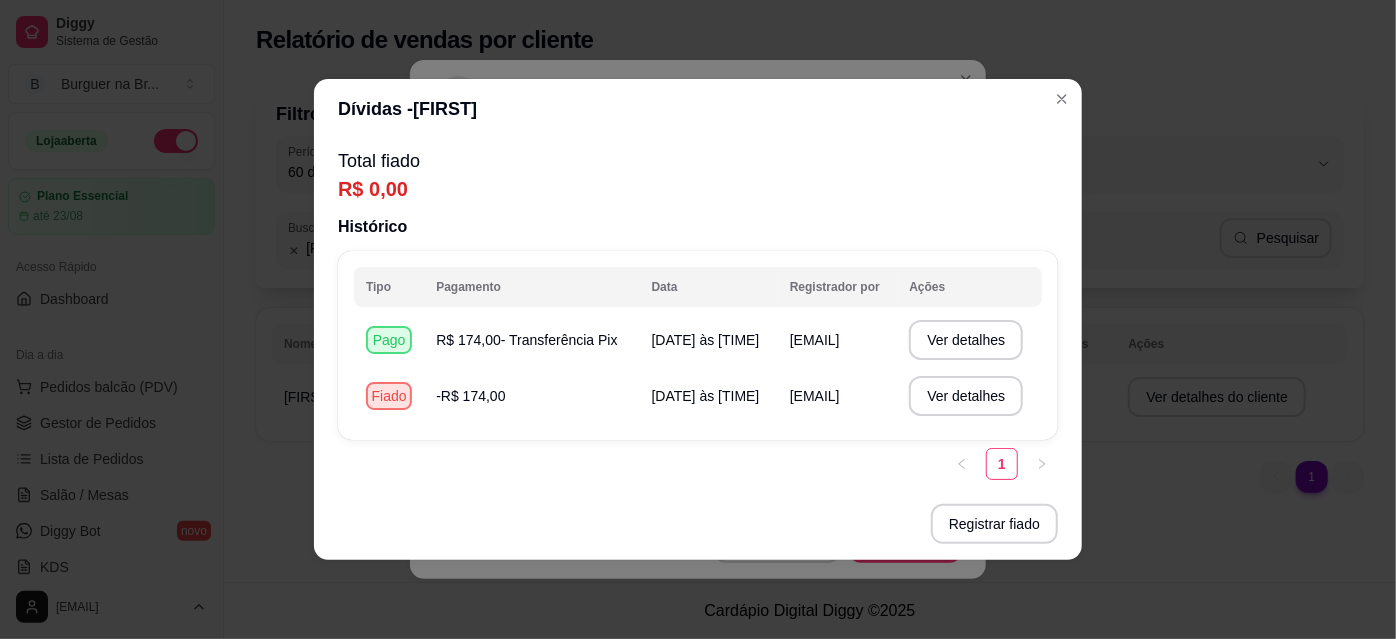 click on "Dívidas -  [FIRST]" at bounding box center [698, 109] 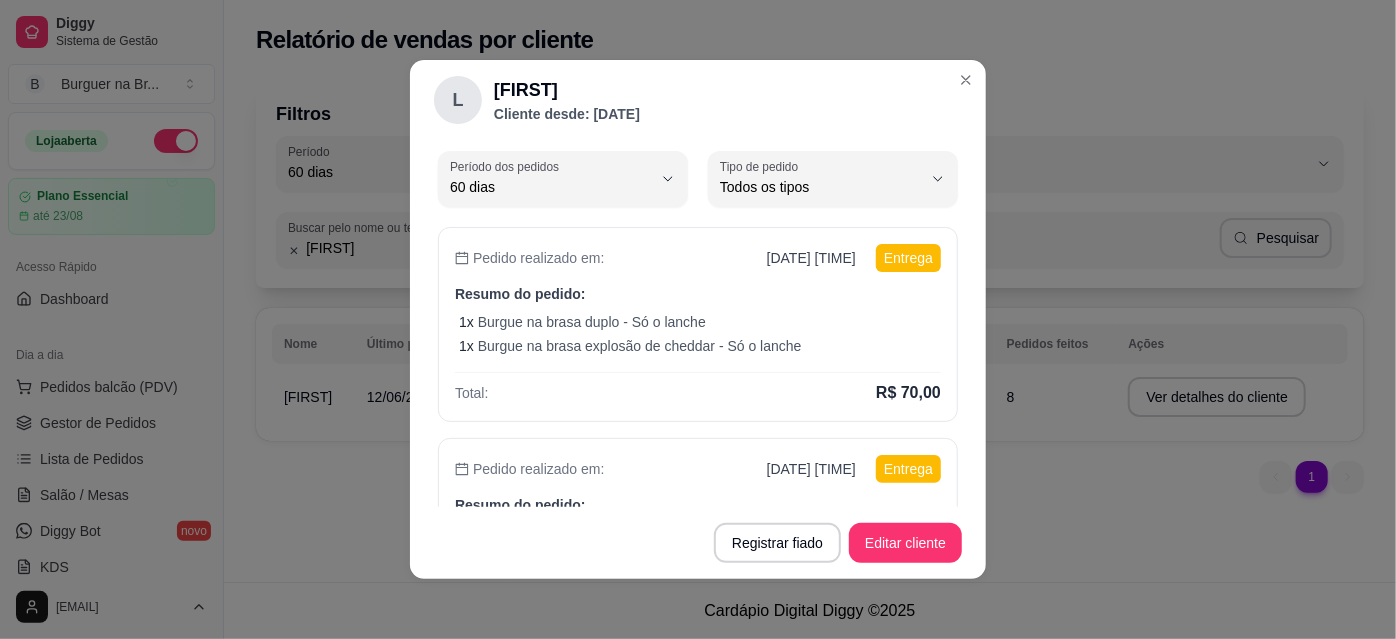 scroll, scrollTop: 110, scrollLeft: 0, axis: vertical 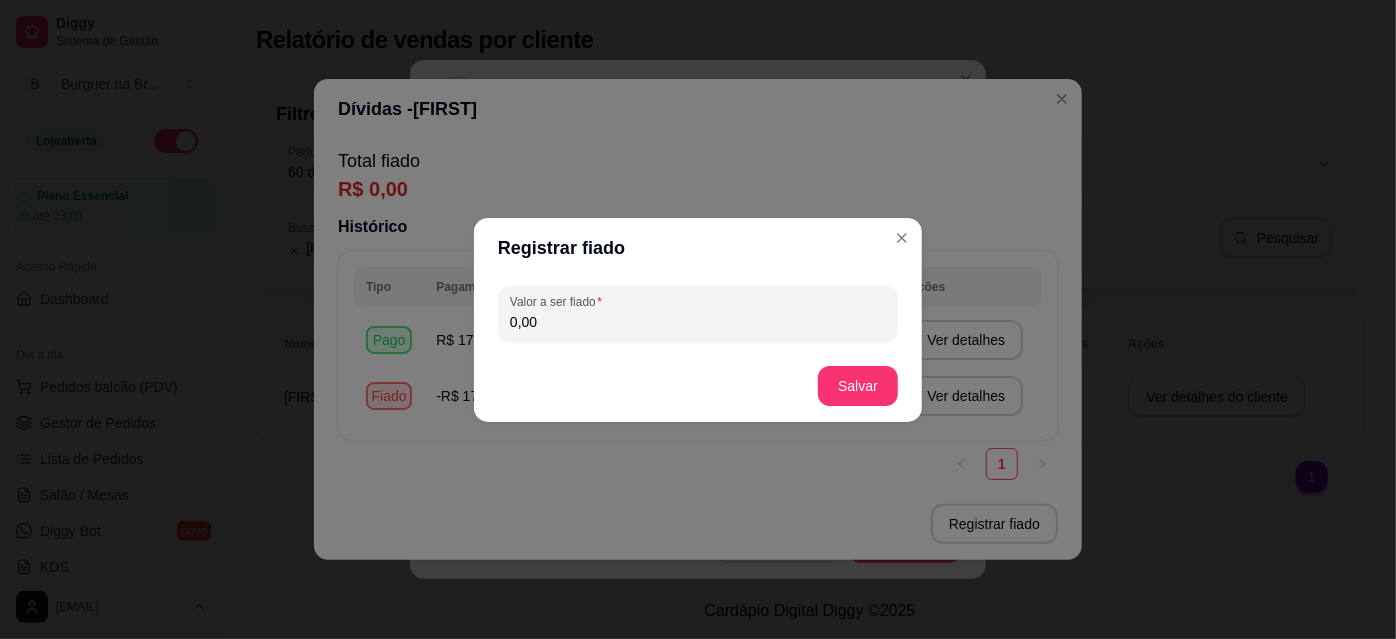 click on "0,00" at bounding box center [698, 322] 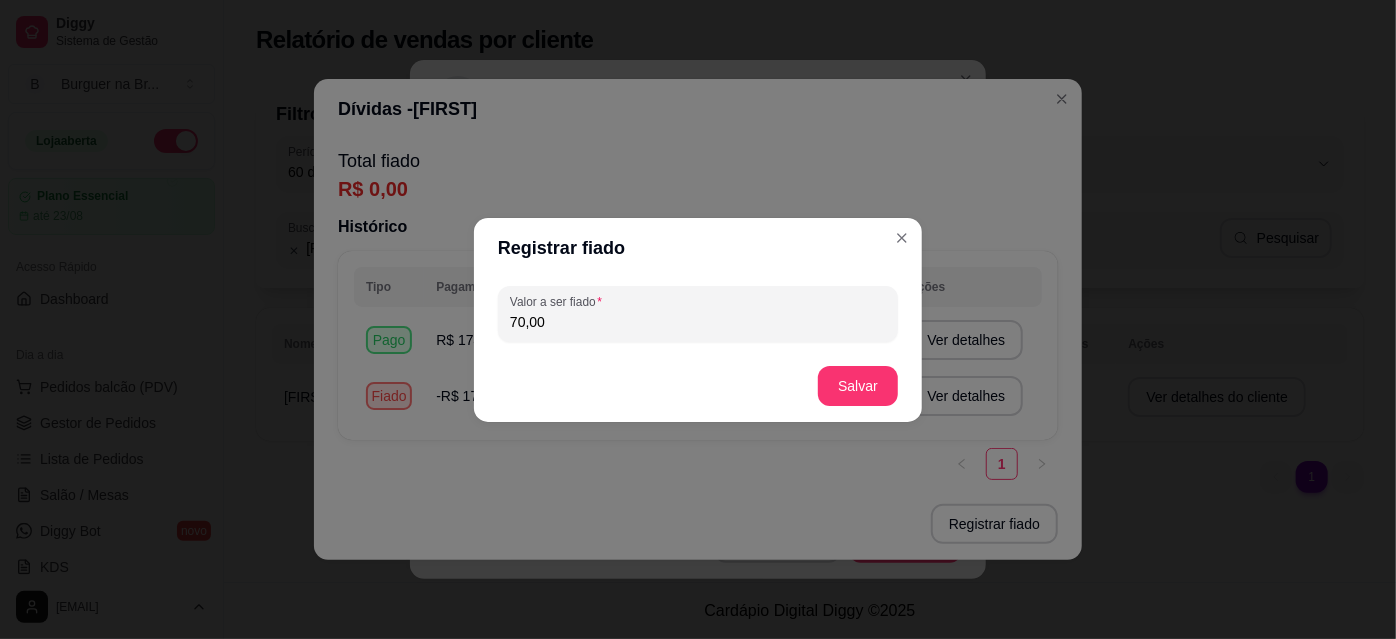 type on "70,00" 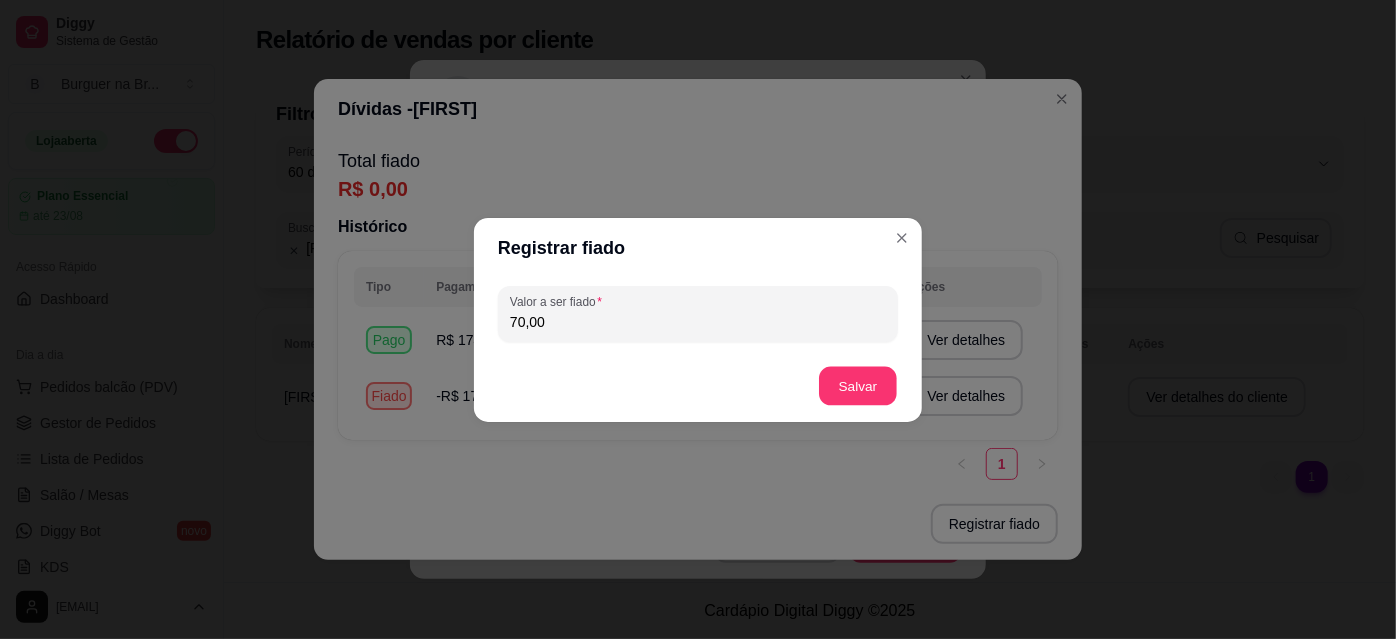 click on "Salvar" at bounding box center [858, 385] 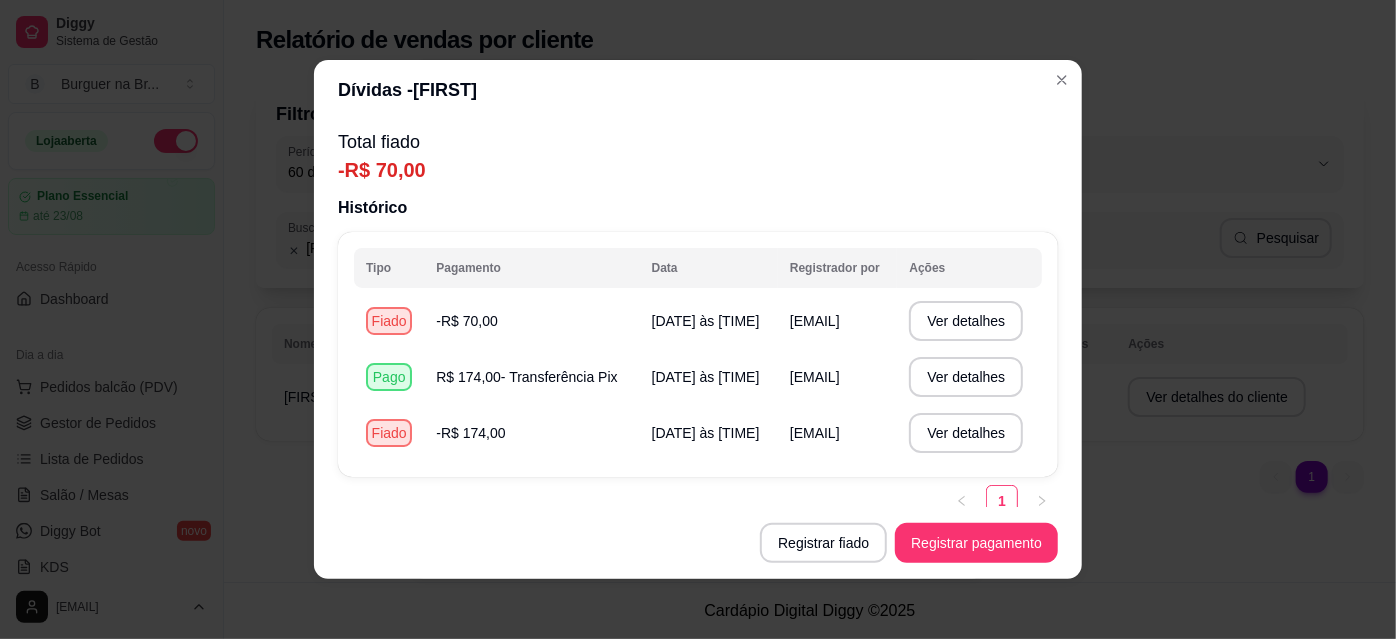 click on "L [FIRST]  Cliente desde:   [DATE] Perfil Pedidos Avaliações Pedidos feitos pelo cliente 60 Período dos pedidos Hoje Ontem 7 dias 15 dias 30 dias 45 dias 60 dias Período dos pedidos 60 dias ALL Tipo de pedido Todos os tipos Entrega Retirada Consumo na mesa Consumo no local Tipo de pedido Todos os tipos  Pedido realizado em: [DATE] [TIME] Entrega Resumo do pedido: 1 x Burgue na brasa duplo   - Só o lanche  1 x Burgue na brasa explosão de cheddar  - Só o lanche  Total: R$ 70,00  Pedido realizado em: [DATE] [TIME] Entrega Resumo do pedido: 2 x Dog duplo  Total: R$ 32,00  Pedido realizado em: [DATE] [TIME] Entrega Resumo do pedido: 2 x Burguer na brasa  - Só o lanche  4 x Especial calabresa  - Só o lanche  Total: R$ 142,00  Pedido realizado em: [DATE] [TIME] Entrega Resumo do pedido: 1 x Dog duplo  Total: R$ 17,00  Pedido realizado em: [DATE] [TIME] Entrega Resumo do pedido: 1 x Barca  Total: R$ 72,00 1 1 2 Registrar fiado Editar cliente" at bounding box center [698, 319] 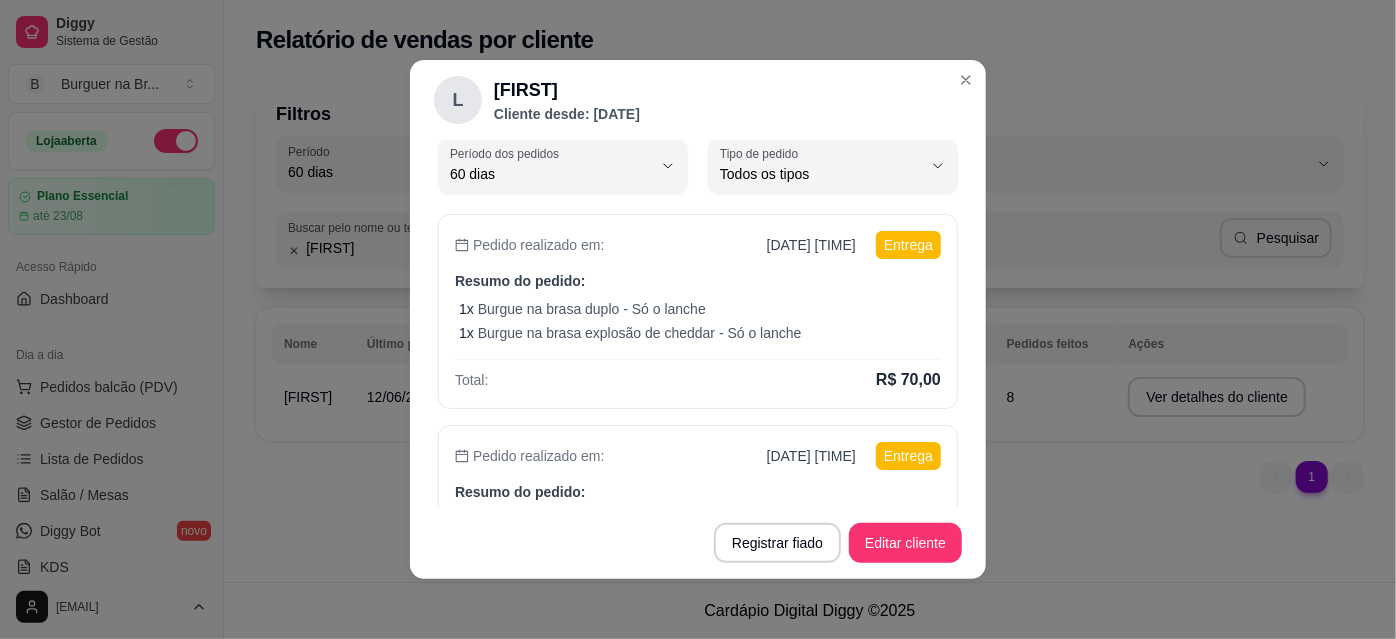 click on "Maior valor gasto" at bounding box center [1070, 172] 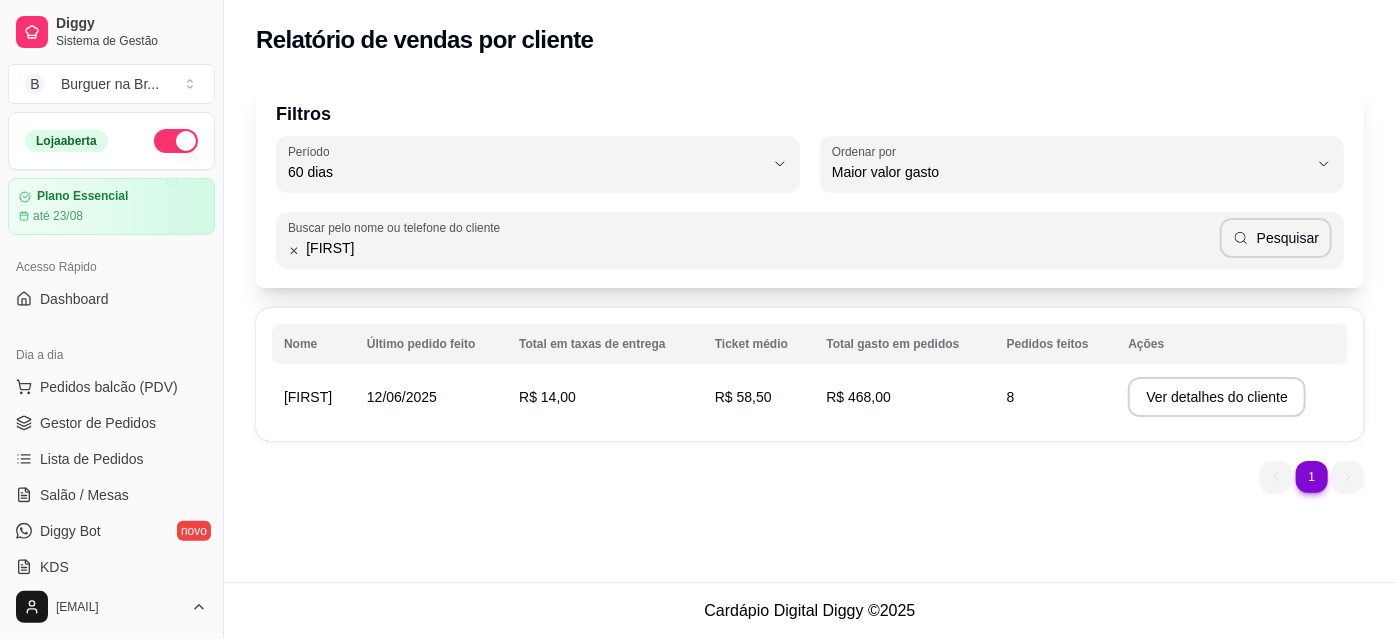 click on "[FIRST]" at bounding box center [760, 248] 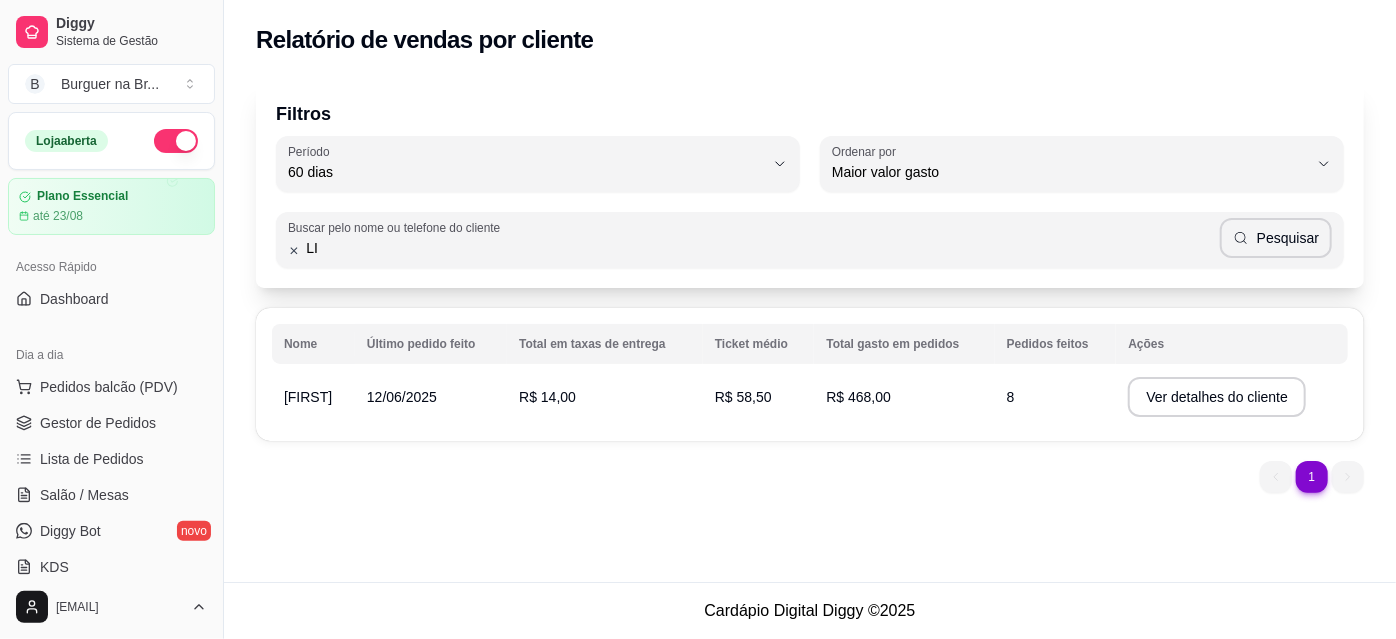 type on "L" 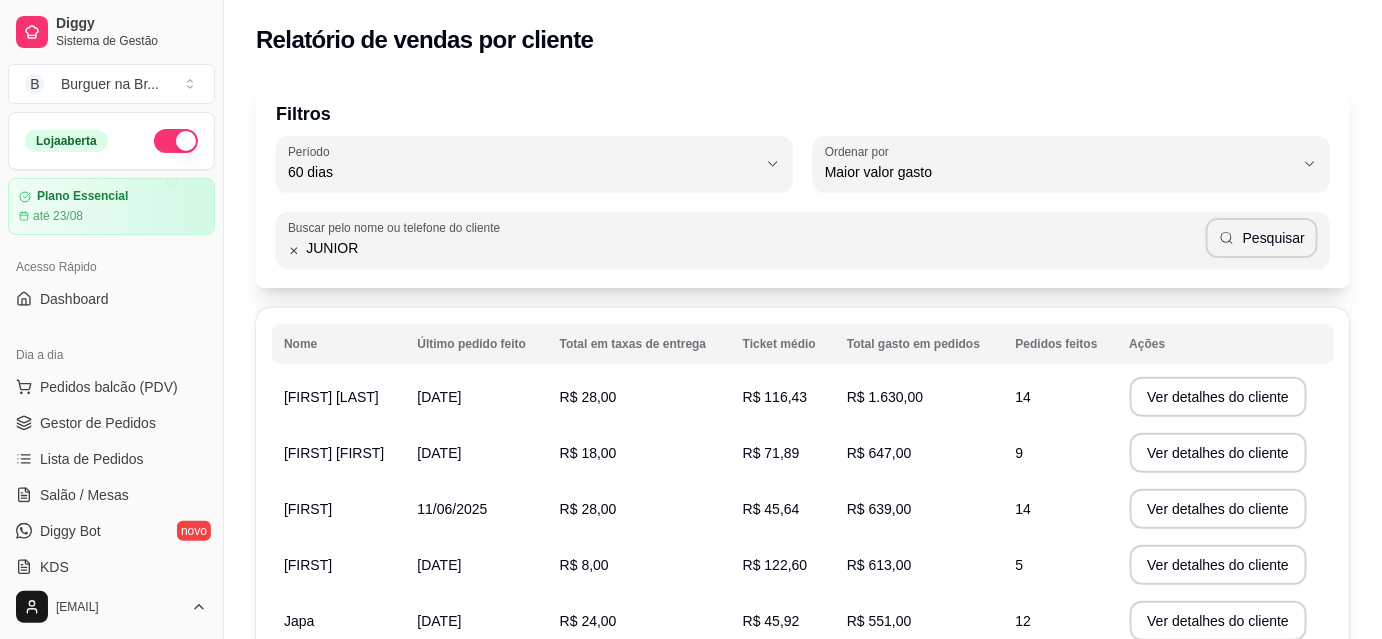type on "JUNIOR" 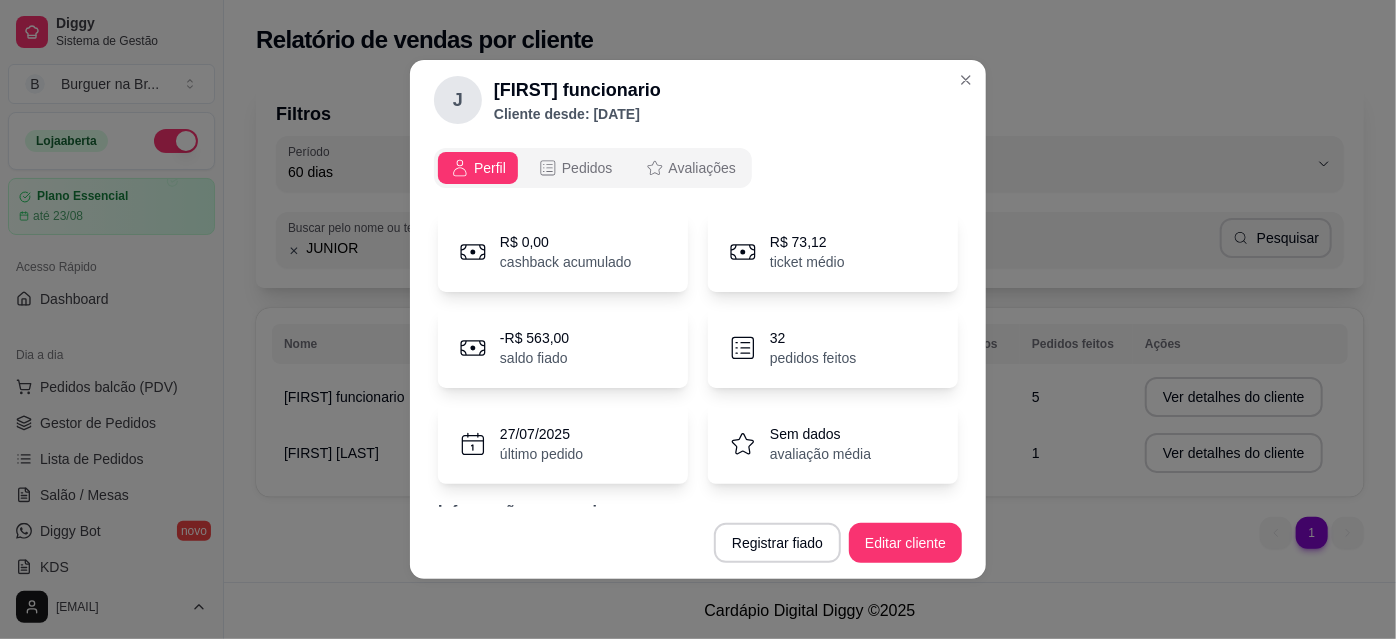 click on "J [LAST] funcionario Cliente desde:   [DATE]" at bounding box center (698, 100) 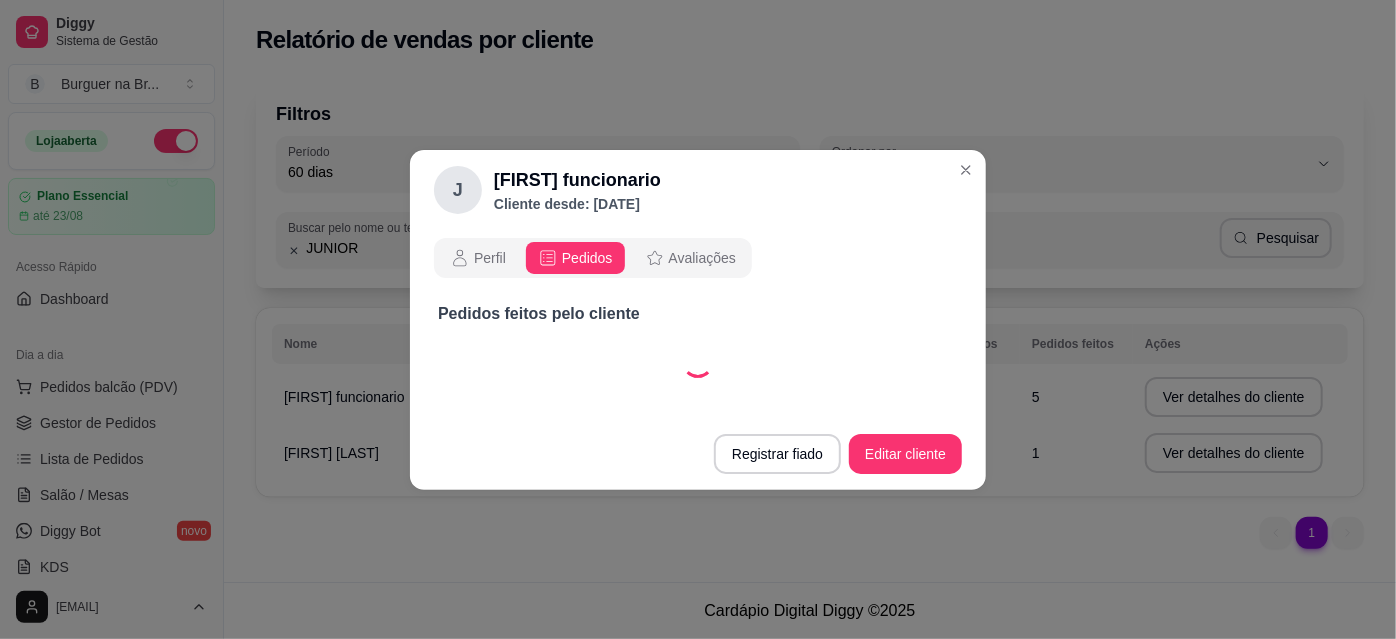 select on "30" 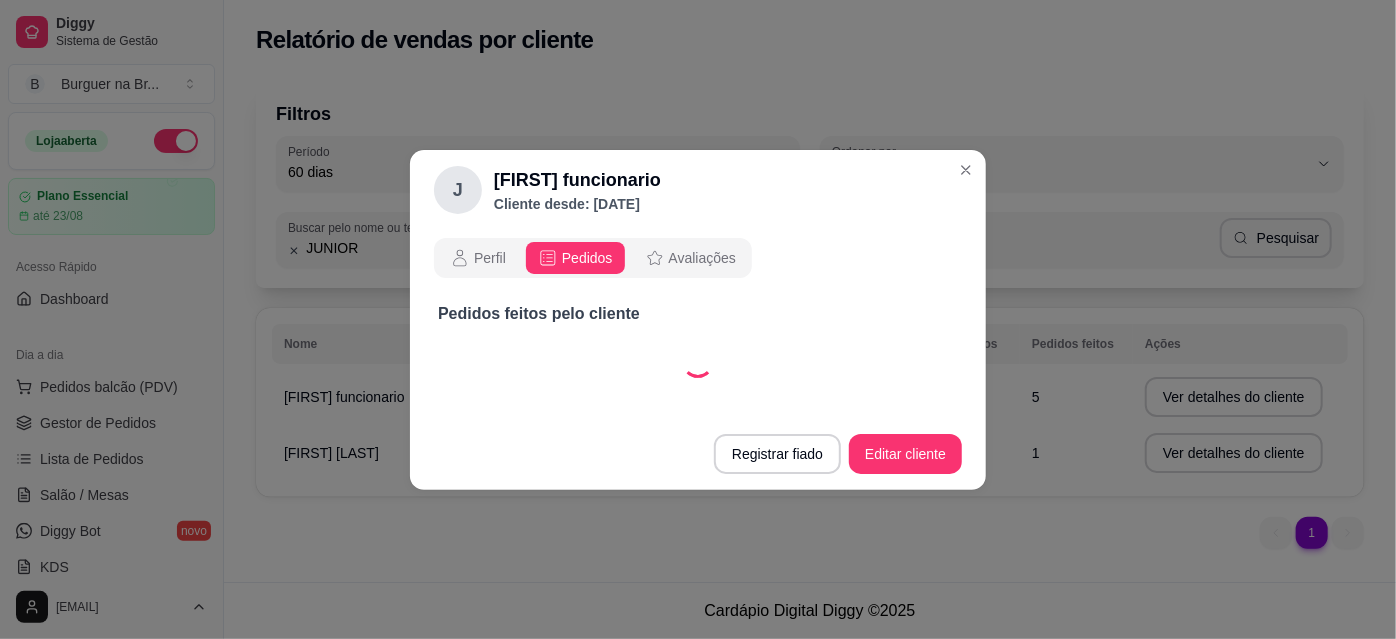 select on "ALL" 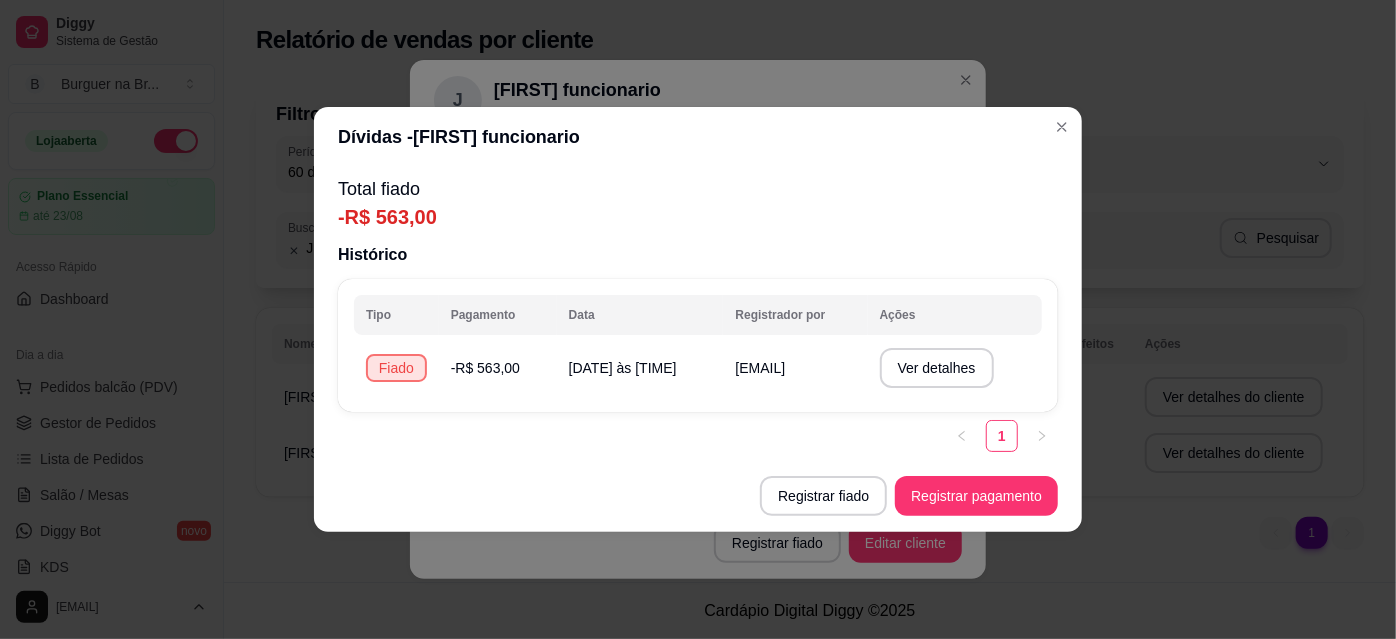 click on "J [LAST] funcionario Cliente desde:   [DATE] Perfil Pedidos Avaliações Pedidos feitos pelo cliente 30 Período dos pedidos Hoje Ontem 7 dias 15 dias 30 dias 45 dias 60 dias Período dos pedidos 30 dias ALL Tipo de pedido Todos os tipos Entrega Retirada Consumo na mesa Consumo no local Tipo de pedido Todos os tipos  Pedido realizado em: [DATE] [TIME] Entrega Resumo do pedido: 1 x Especial bacon  - Combo com batata e bebida  3 x Especial calabresa  - Combo com batata e bebida  Total: R$ 124,00  Pedido realizado em: [DATE] [TIME] Entrega Resumo do pedido: 1 x Monte a sua  Total: R$ 81,99 1 1 Registrar fiado Editar cliente" at bounding box center [698, 319] 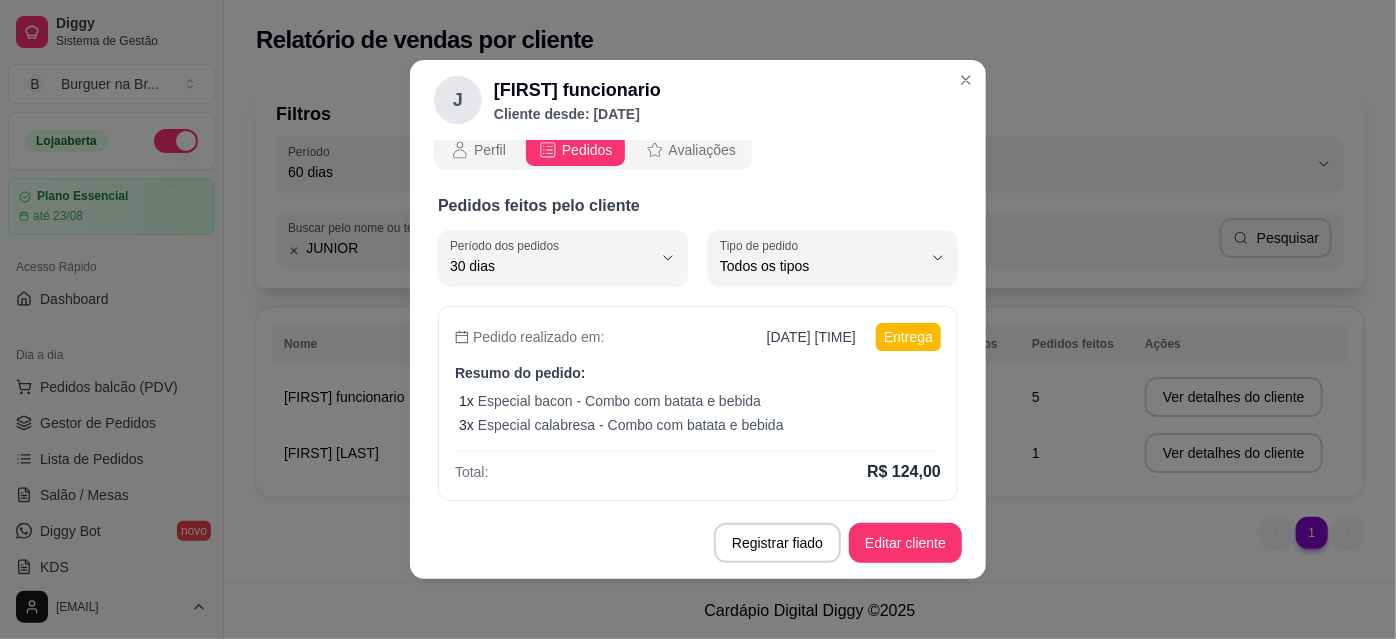 scroll, scrollTop: 0, scrollLeft: 0, axis: both 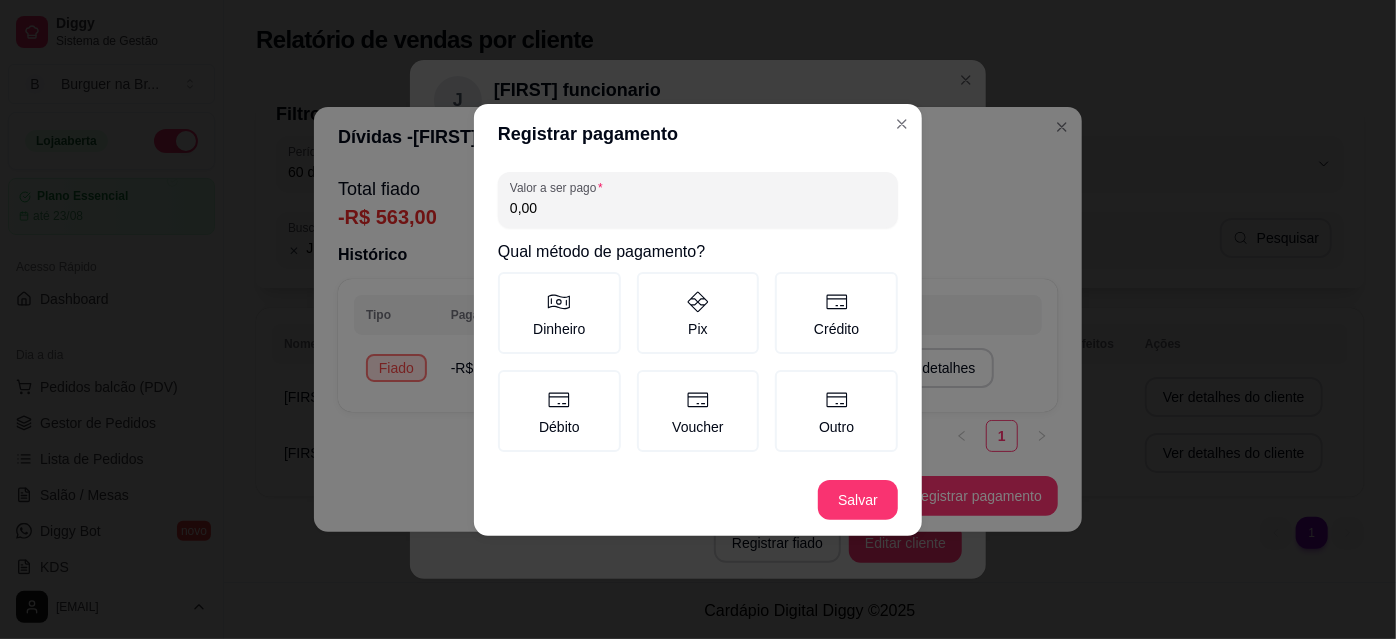click on "0,00" at bounding box center [698, 208] 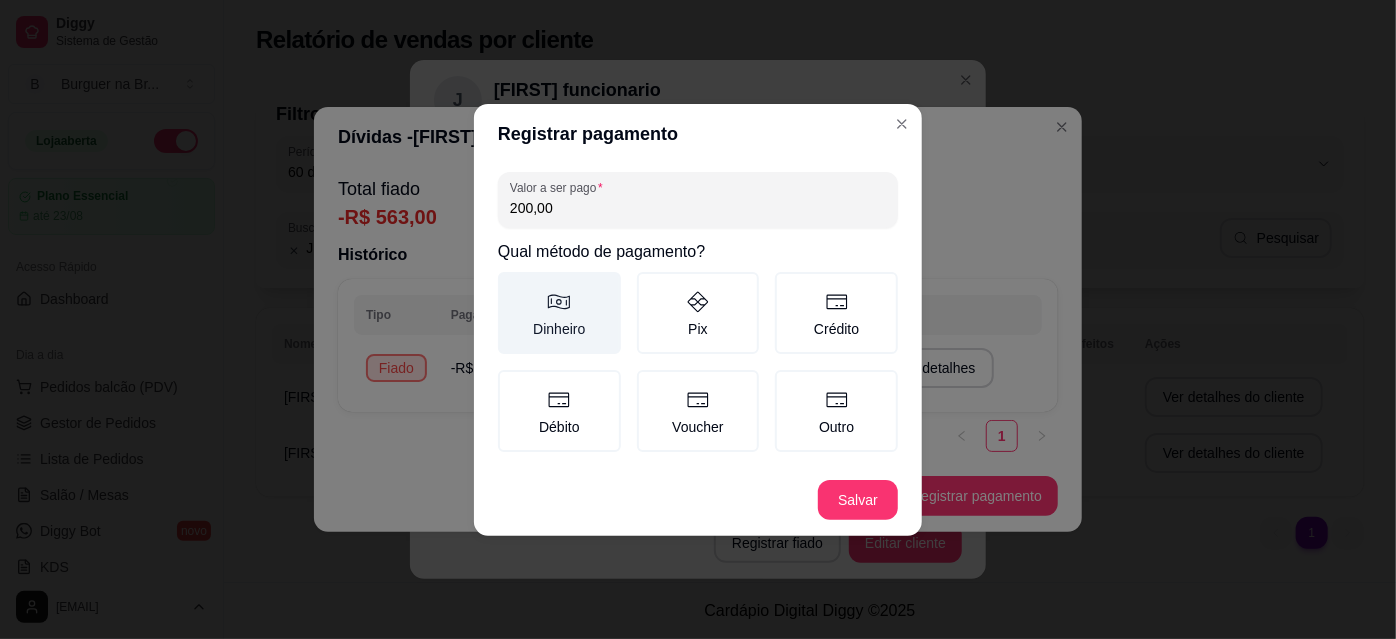 type on "200,00" 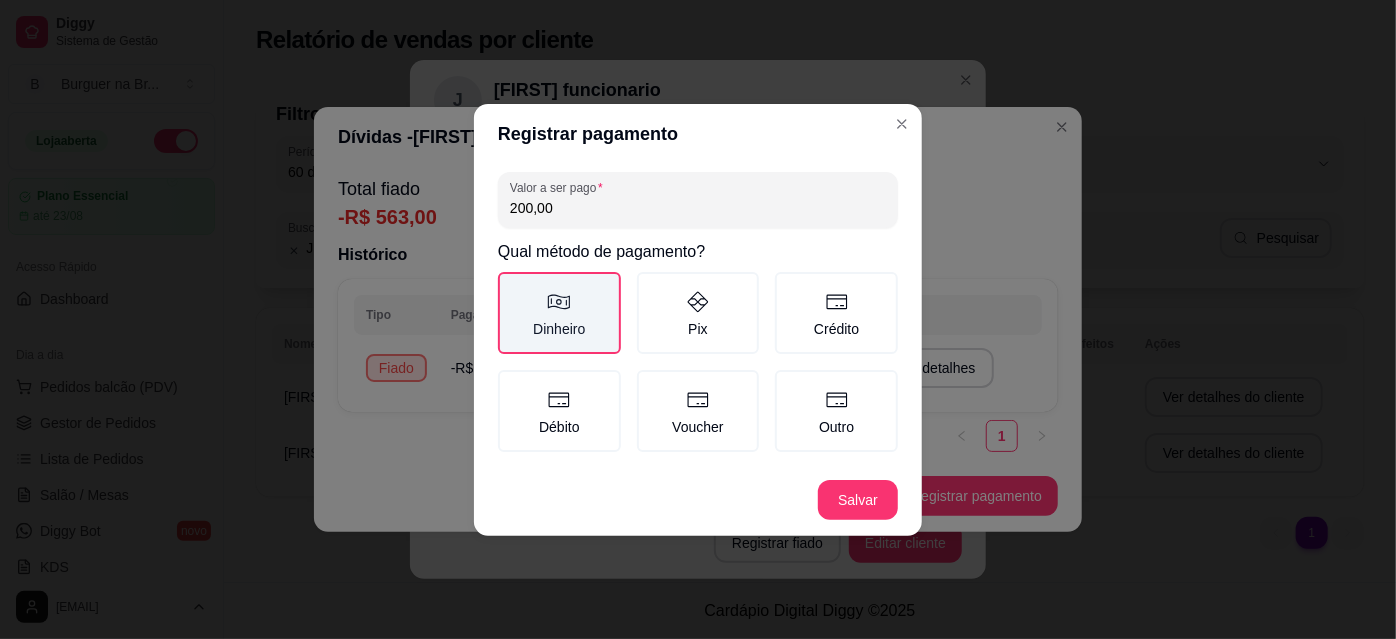 click on "Salvar" at bounding box center [698, 500] 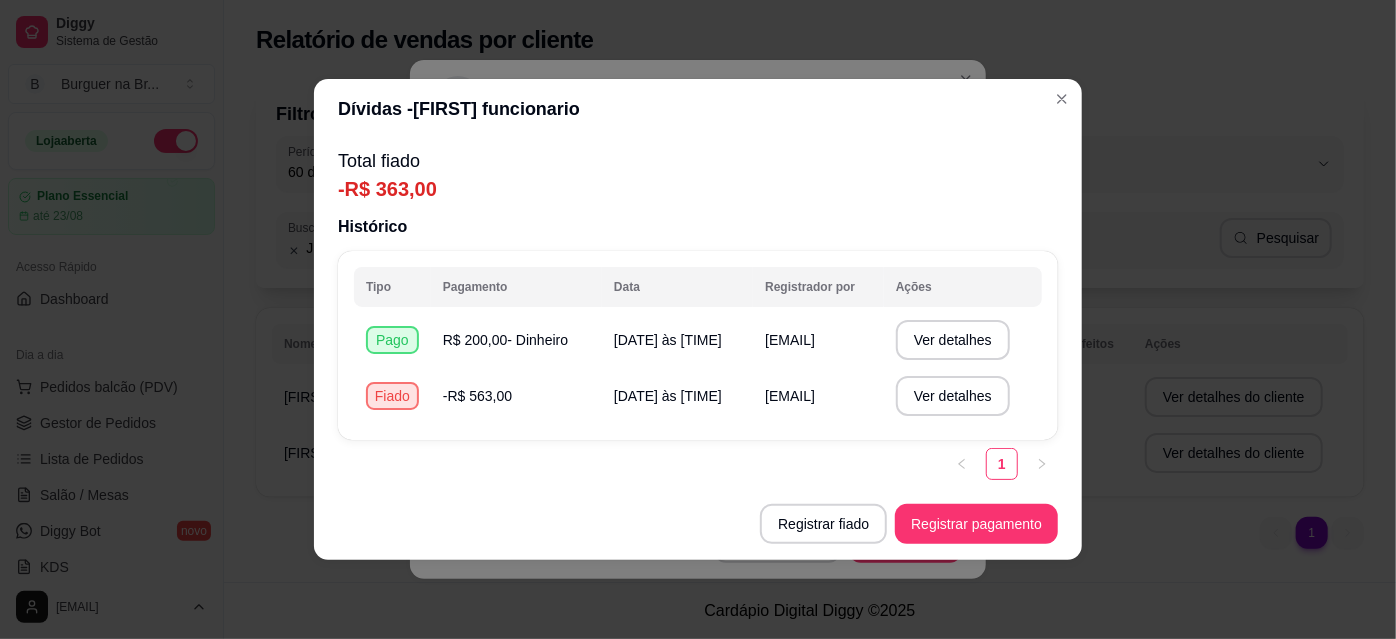 click on "J [LAST] funcionario Cliente desde:   [DATE] Perfil Pedidos Avaliações Pedidos feitos pelo cliente 30 Período dos pedidos Hoje Ontem 7 dias 15 dias 30 dias 45 dias 60 dias Período dos pedidos 30 dias ALL Tipo de pedido Todos os tipos Entrega Retirada Consumo na mesa Consumo no local Tipo de pedido Todos os tipos  Pedido realizado em: [DATE] [TIME] Entrega Resumo do pedido: 1 x Especial bacon  - Combo com batata e bebida  3 x Especial calabresa  - Combo com batata e bebida  Total: R$ 124,00  Pedido realizado em: [DATE] [TIME] Entrega Resumo do pedido: 1 x Monte a sua  Total: R$ 81,99 1 1 Registrar fiado Editar cliente" at bounding box center [698, 319] 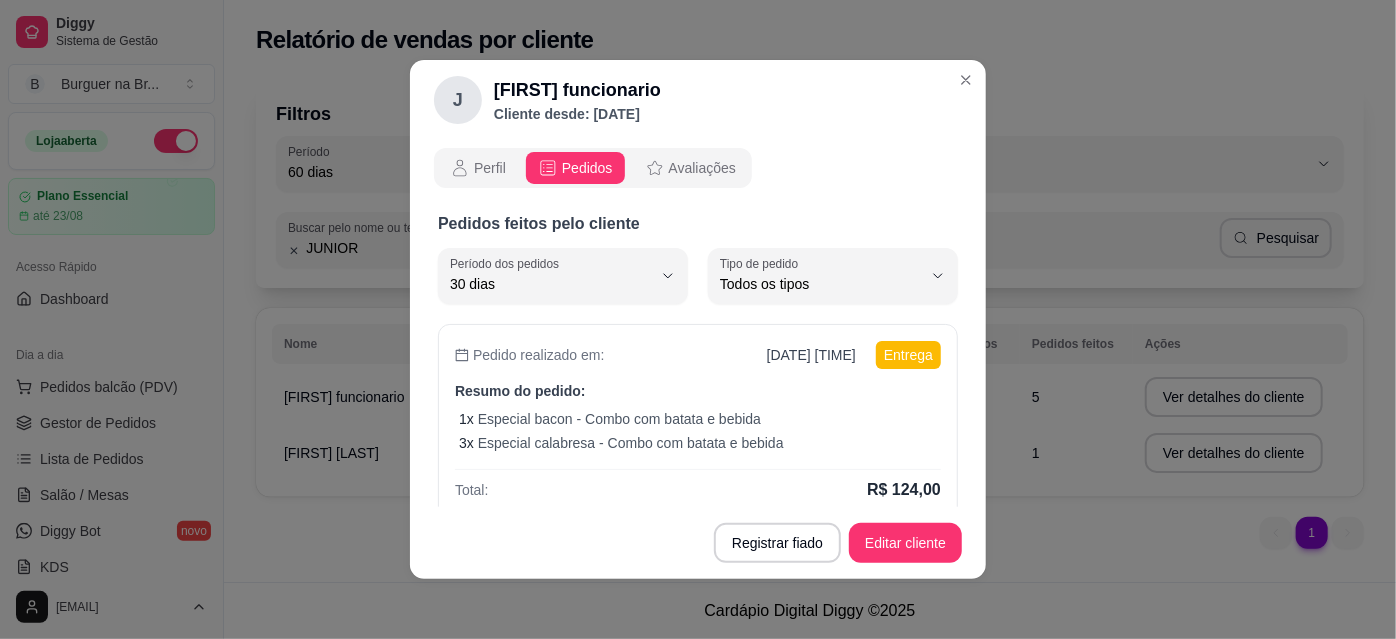 click on "Filtros 60 Período Hoje Ontem 7 dias 15 dias 30 dias 45 dias 60 dias Período 60 dias HIGHEST_TOTAL_SPENT_WITH_ORDERS Ordenar por Maior número de pedidos Maior ticket médio Maior valor gasto Último pedido feito Ordenar por Maior valor gasto Buscar pelo nome ou telefone do cliente [LAST] Pesquisar" at bounding box center [810, 184] 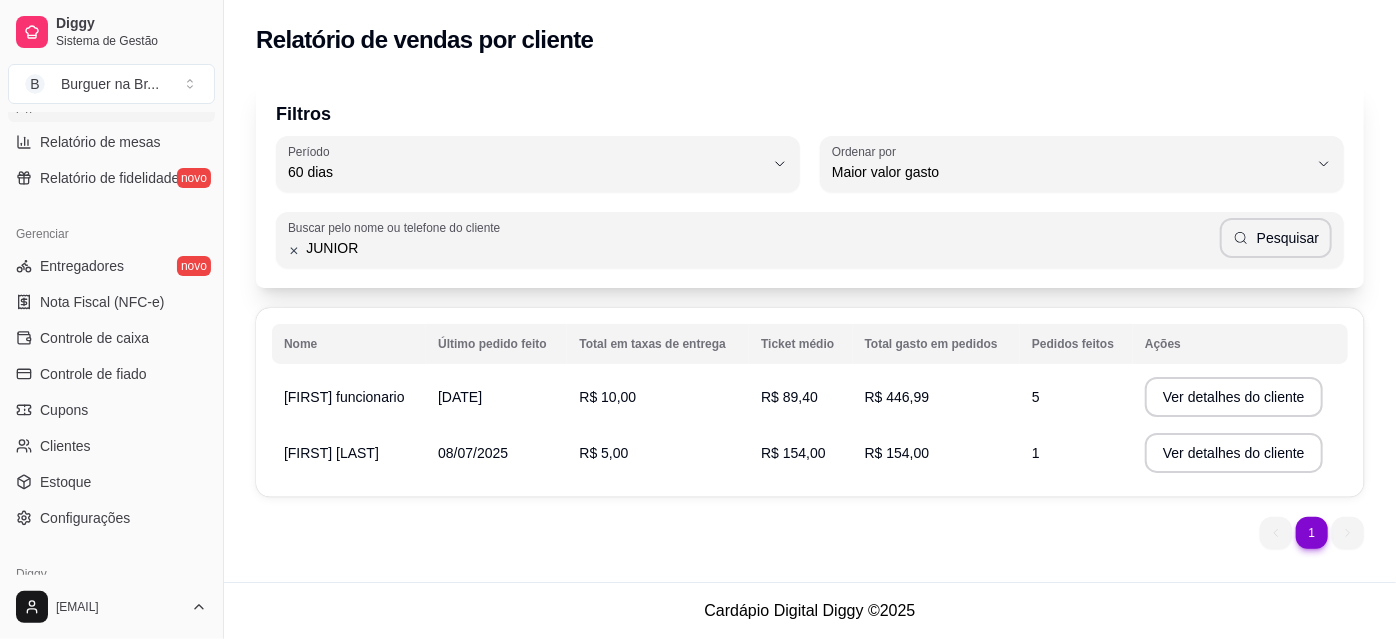 scroll, scrollTop: 721, scrollLeft: 0, axis: vertical 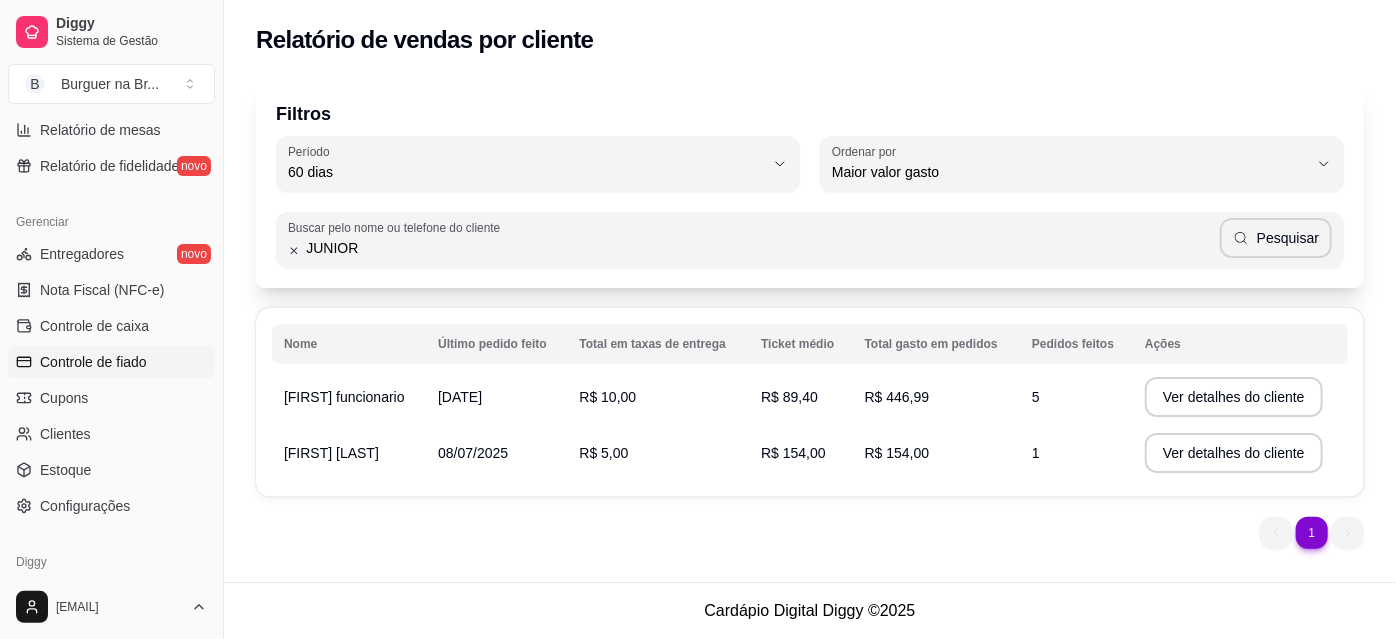 click 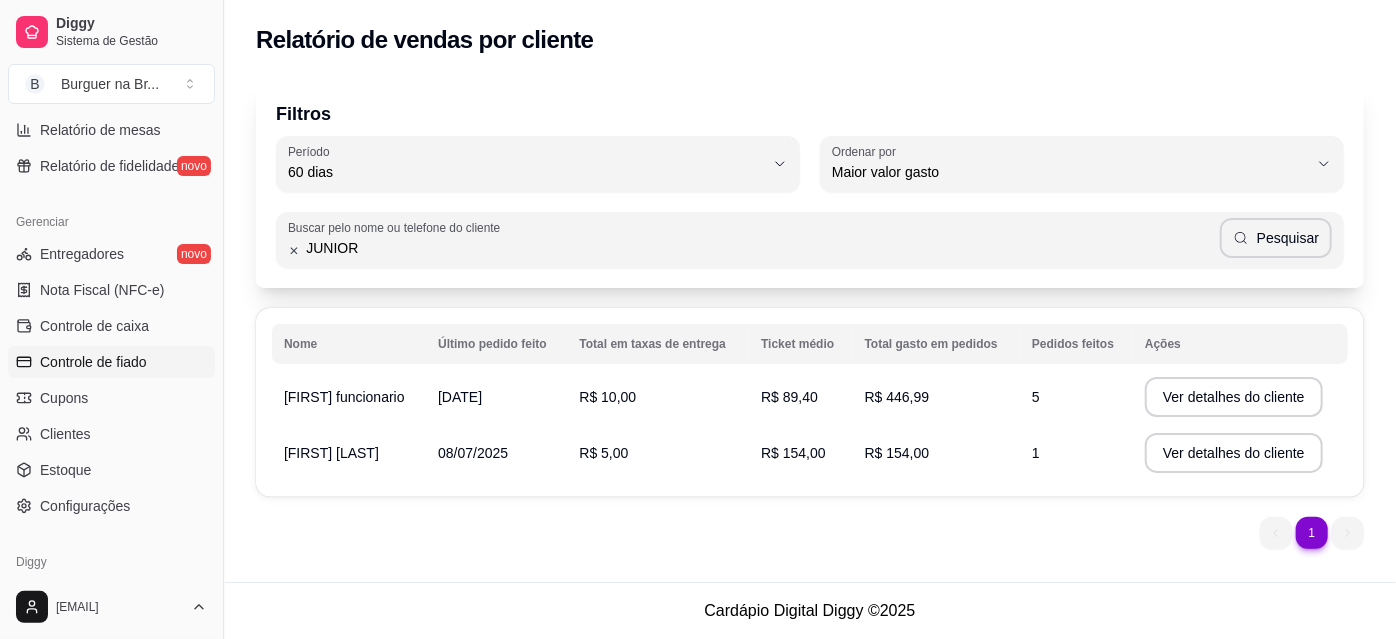 scroll, scrollTop: 16, scrollLeft: 0, axis: vertical 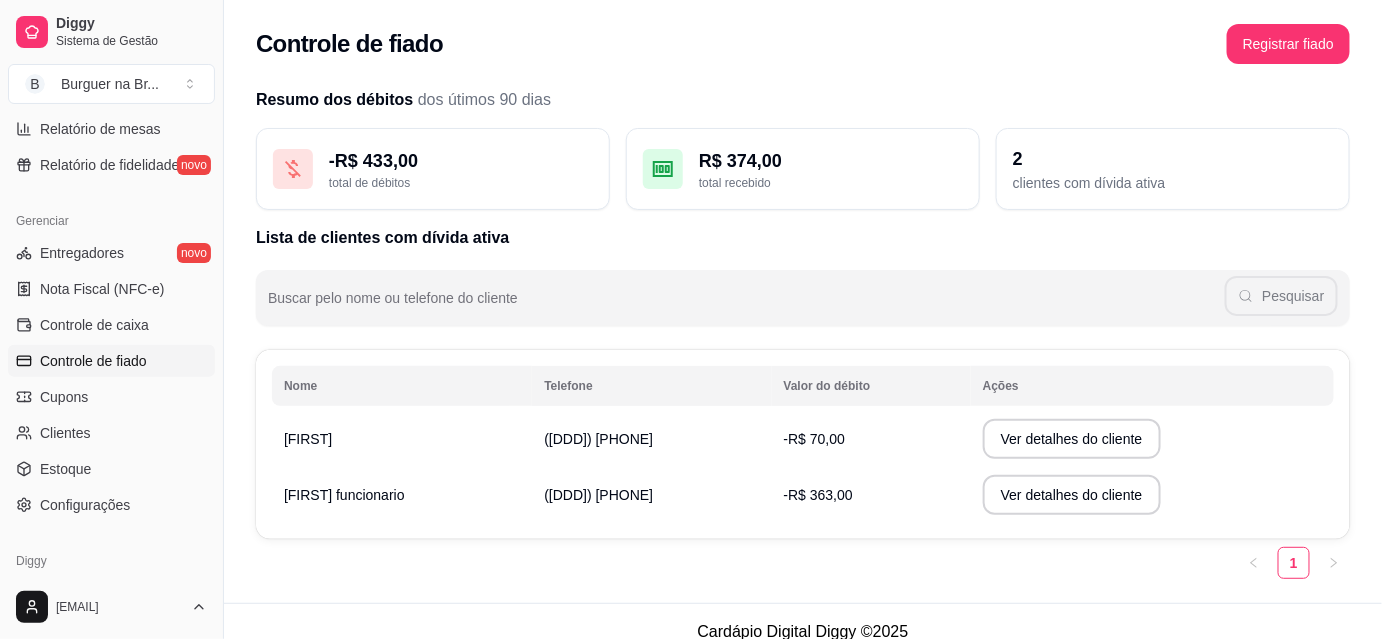 click on "Buscar pelo nome ou telefone do cliente" at bounding box center (746, 306) 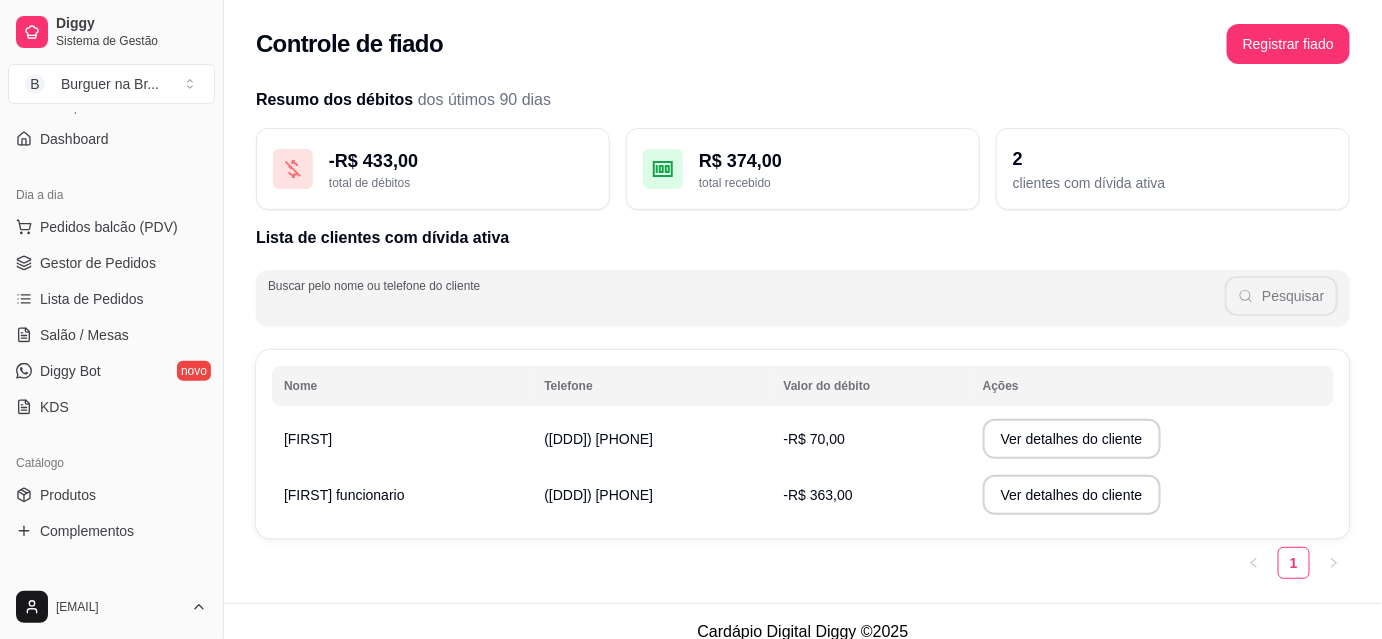 scroll, scrollTop: 0, scrollLeft: 0, axis: both 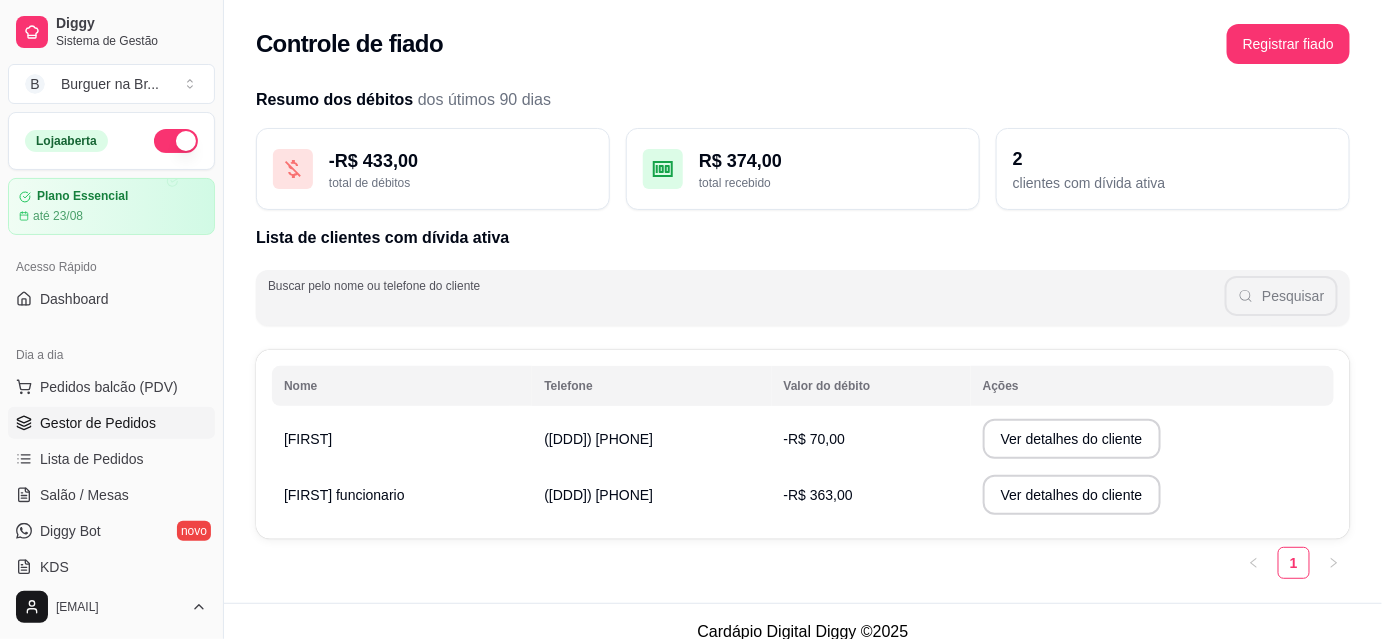 click on "Gestor de Pedidos" at bounding box center (111, 423) 